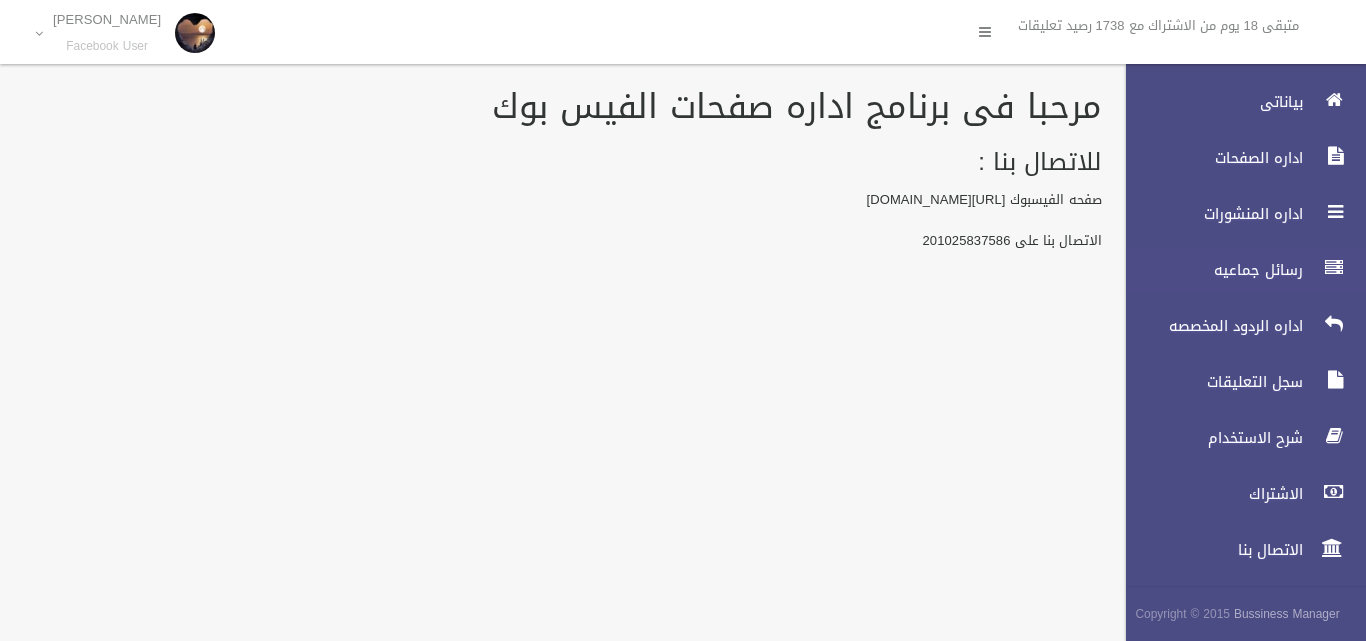 scroll, scrollTop: 0, scrollLeft: 0, axis: both 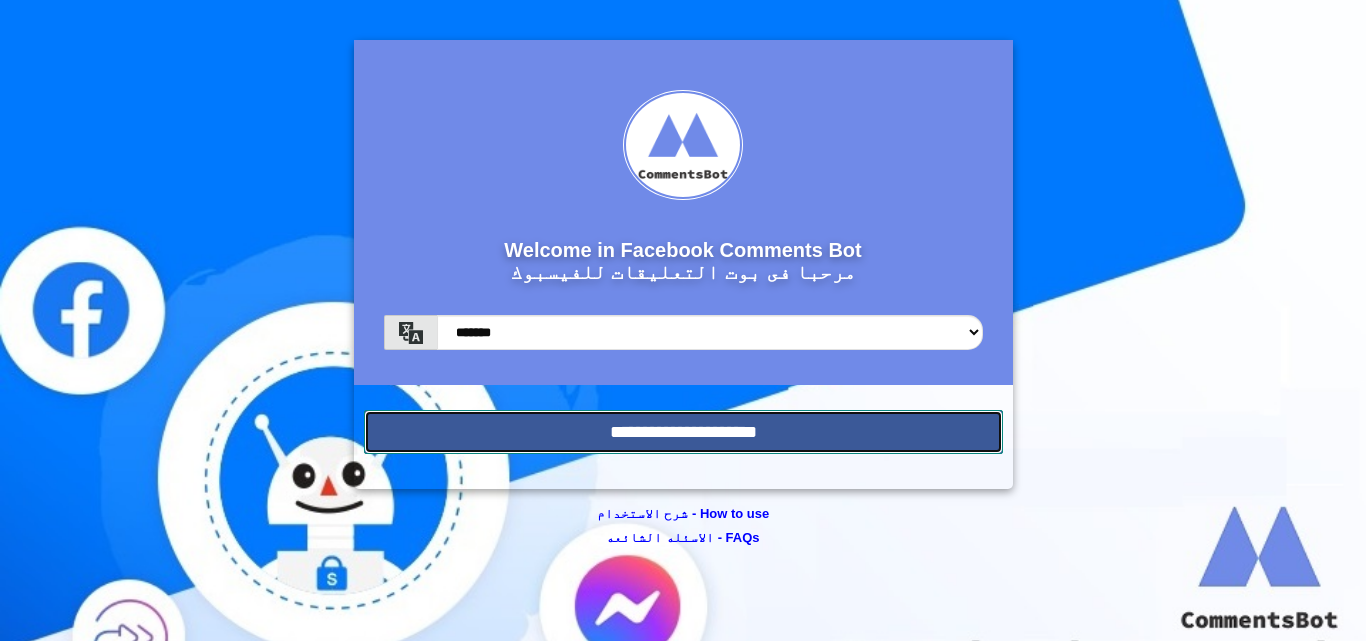 click on "**********" at bounding box center (683, 432) 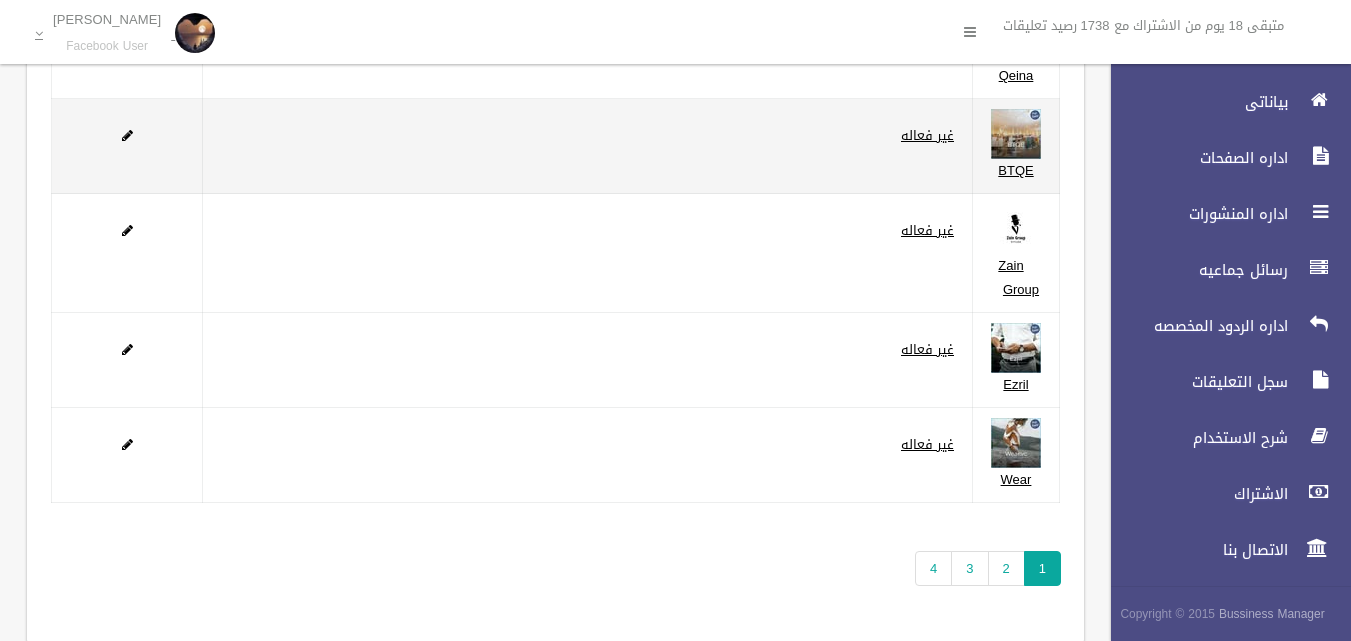 scroll, scrollTop: 292, scrollLeft: 0, axis: vertical 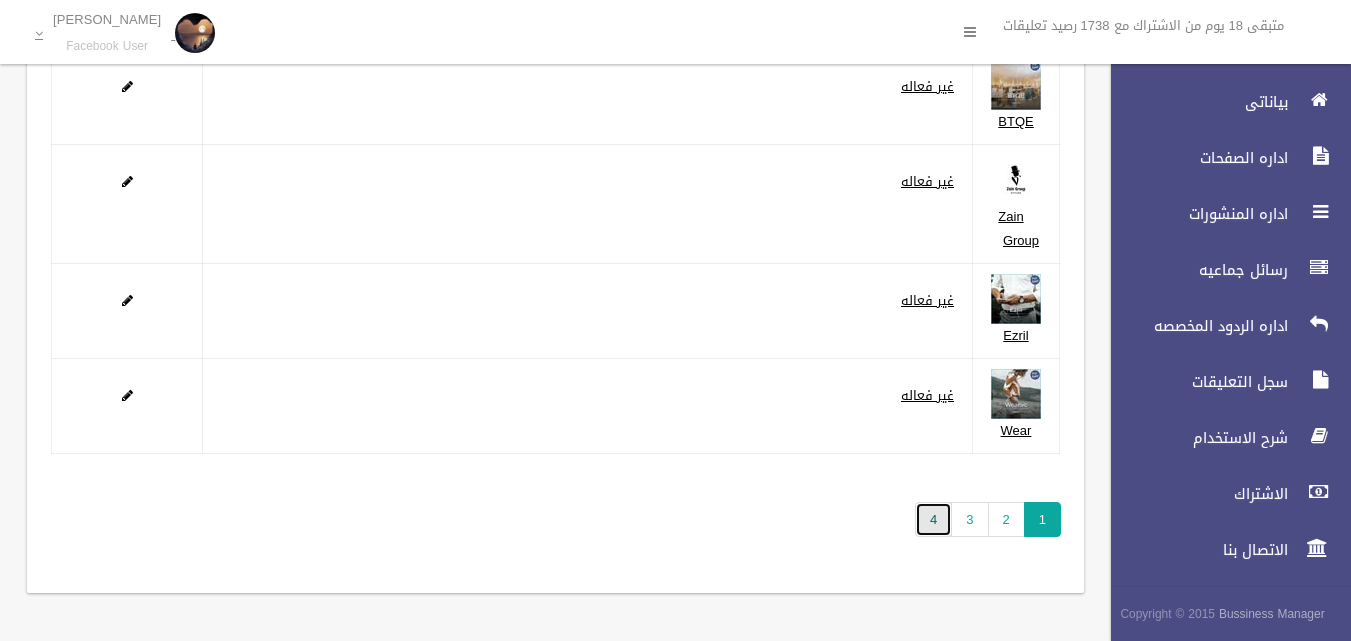 click on "4" at bounding box center (933, 519) 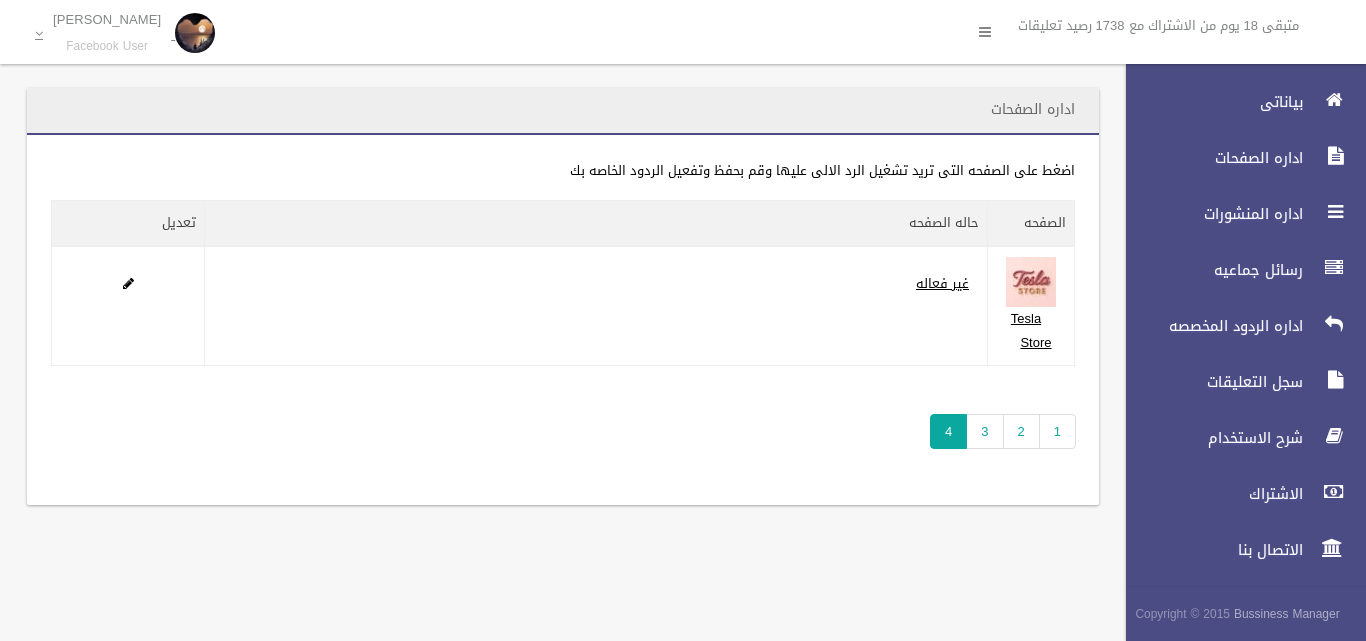 scroll, scrollTop: 0, scrollLeft: 0, axis: both 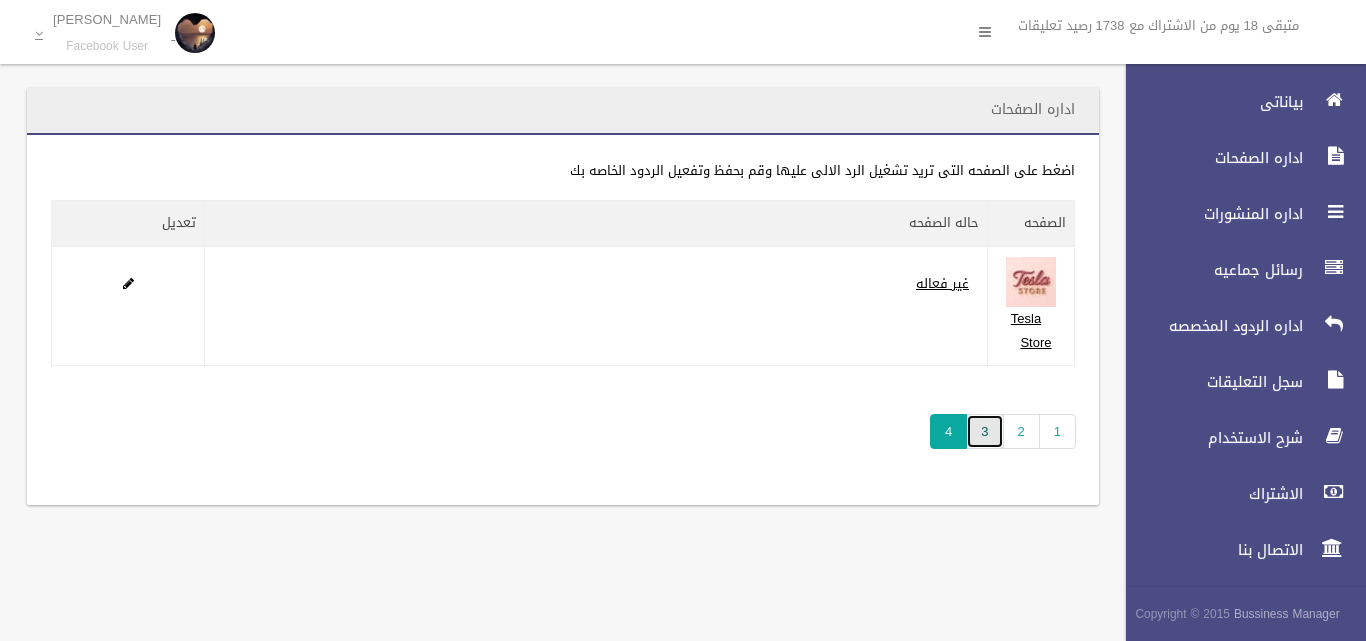 click on "3" at bounding box center (984, 431) 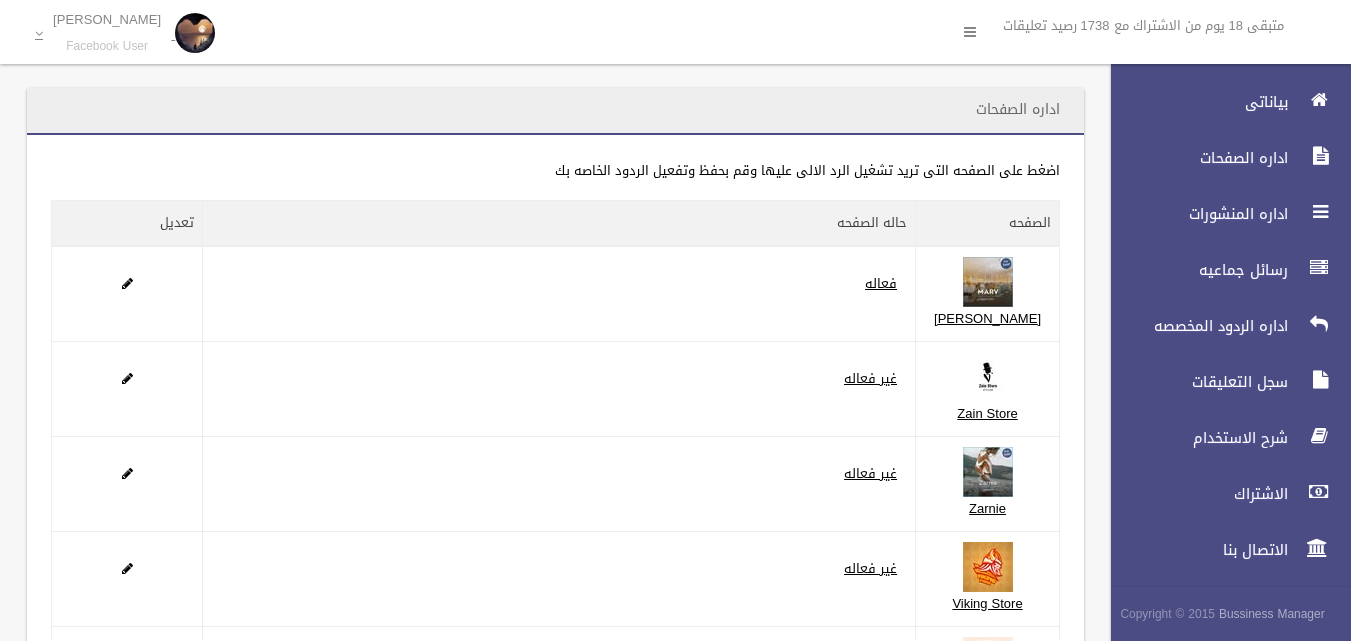 scroll, scrollTop: 0, scrollLeft: 0, axis: both 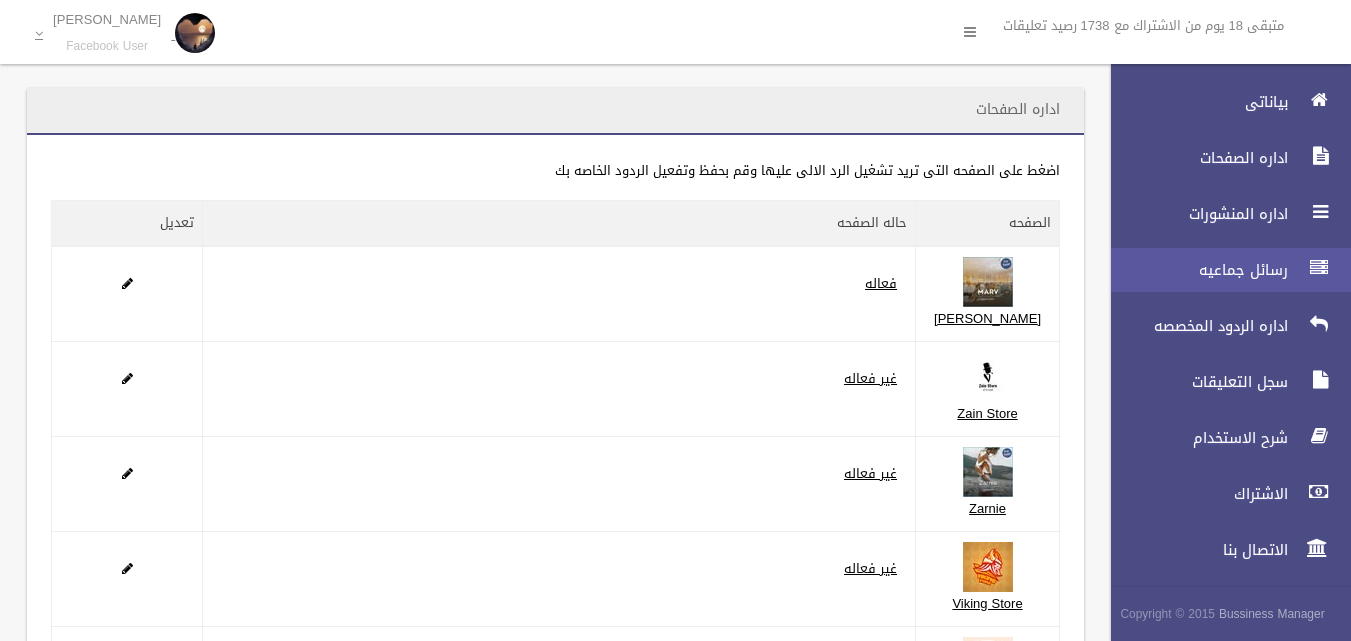 click on "رسائل جماعيه" at bounding box center [1222, 270] 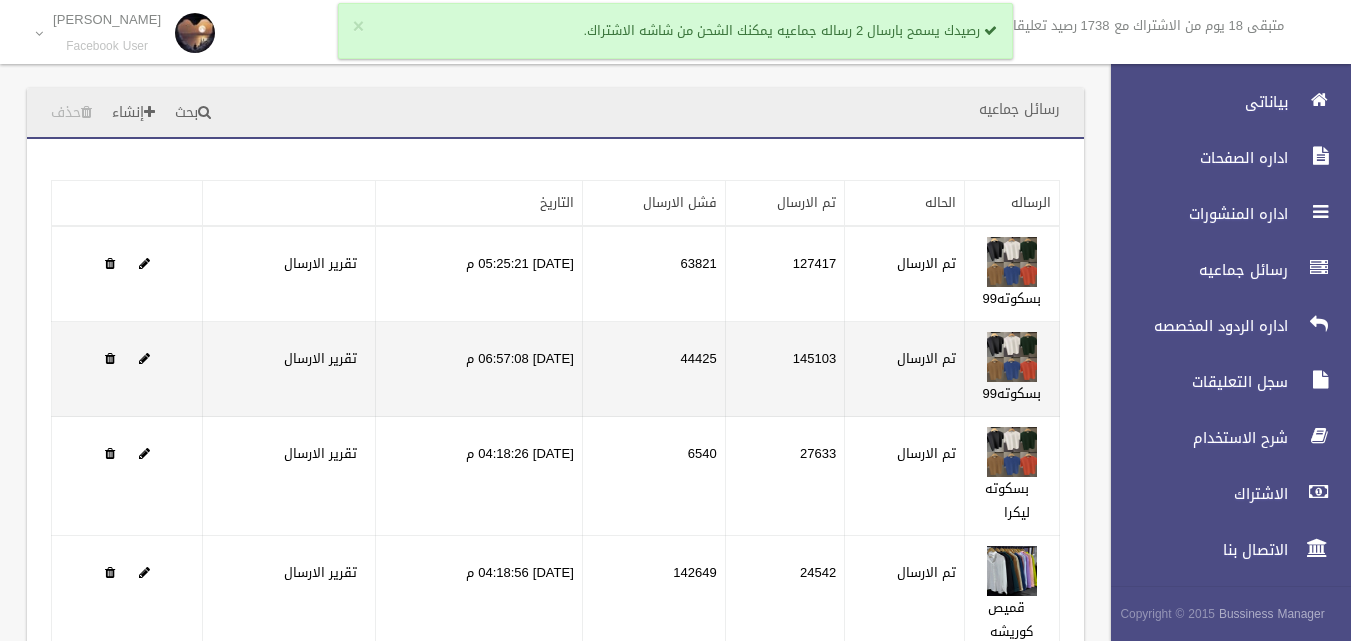 scroll, scrollTop: 368, scrollLeft: 0, axis: vertical 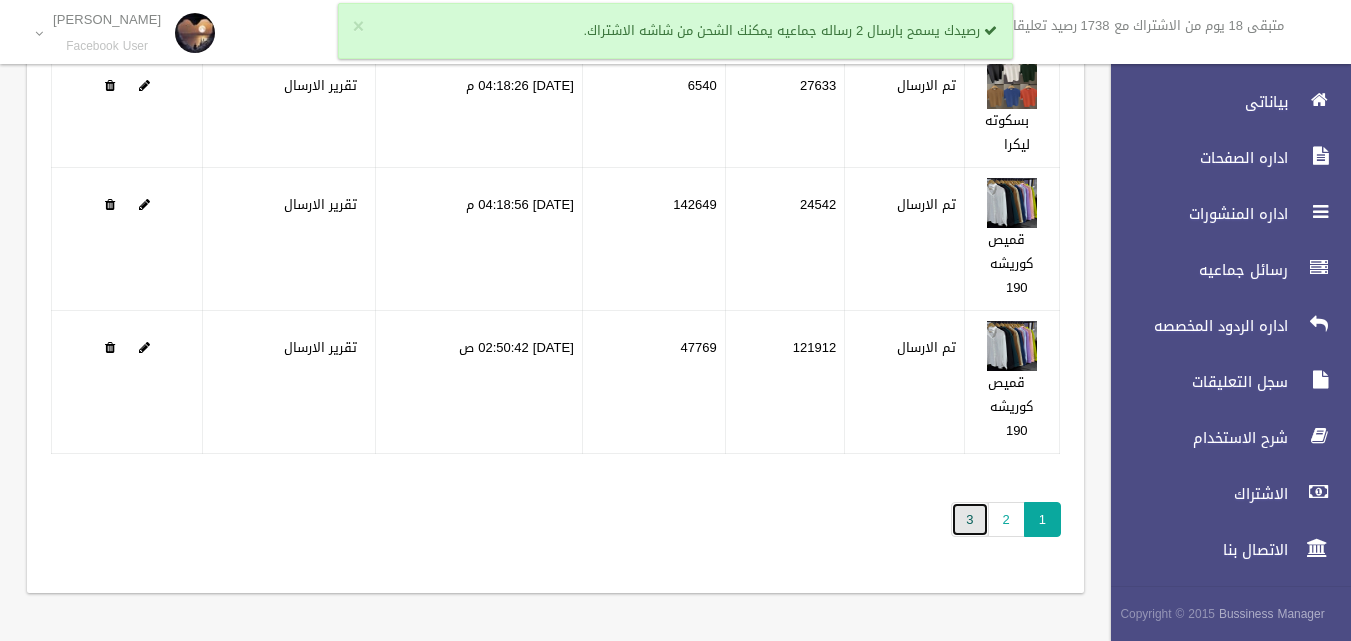 click on "3" at bounding box center [969, 519] 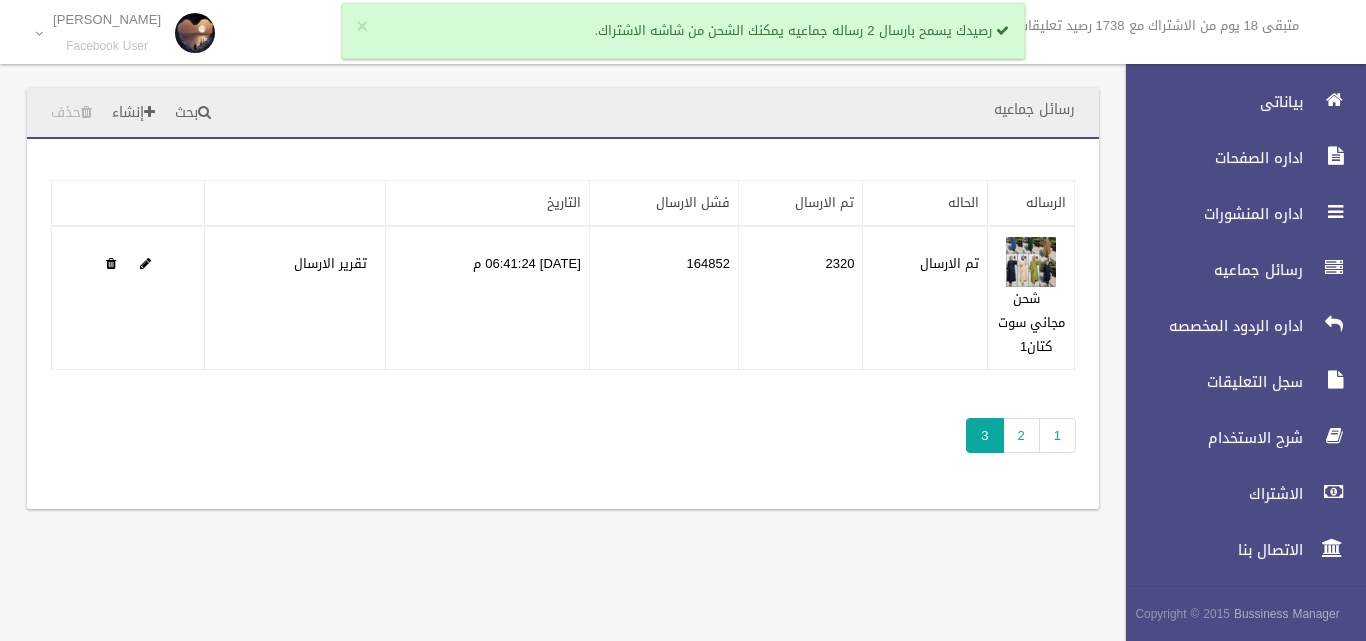 scroll, scrollTop: 0, scrollLeft: 0, axis: both 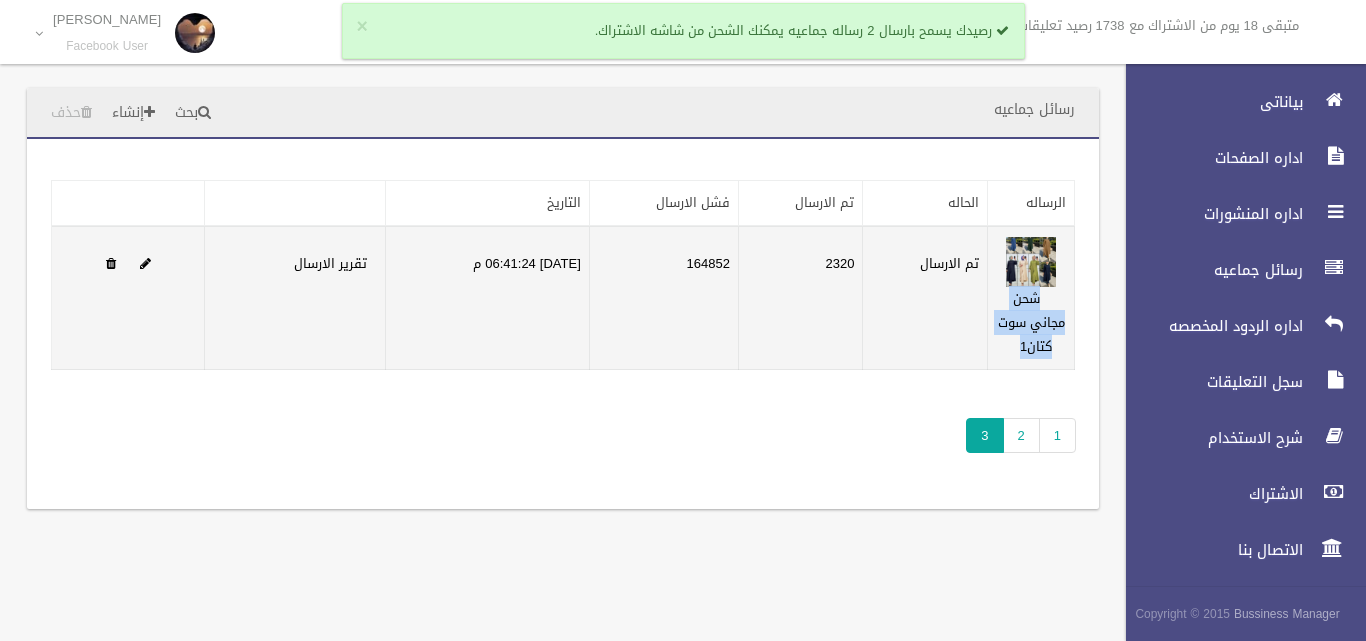 drag, startPoint x: 1047, startPoint y: 295, endPoint x: 992, endPoint y: 354, distance: 80.65978 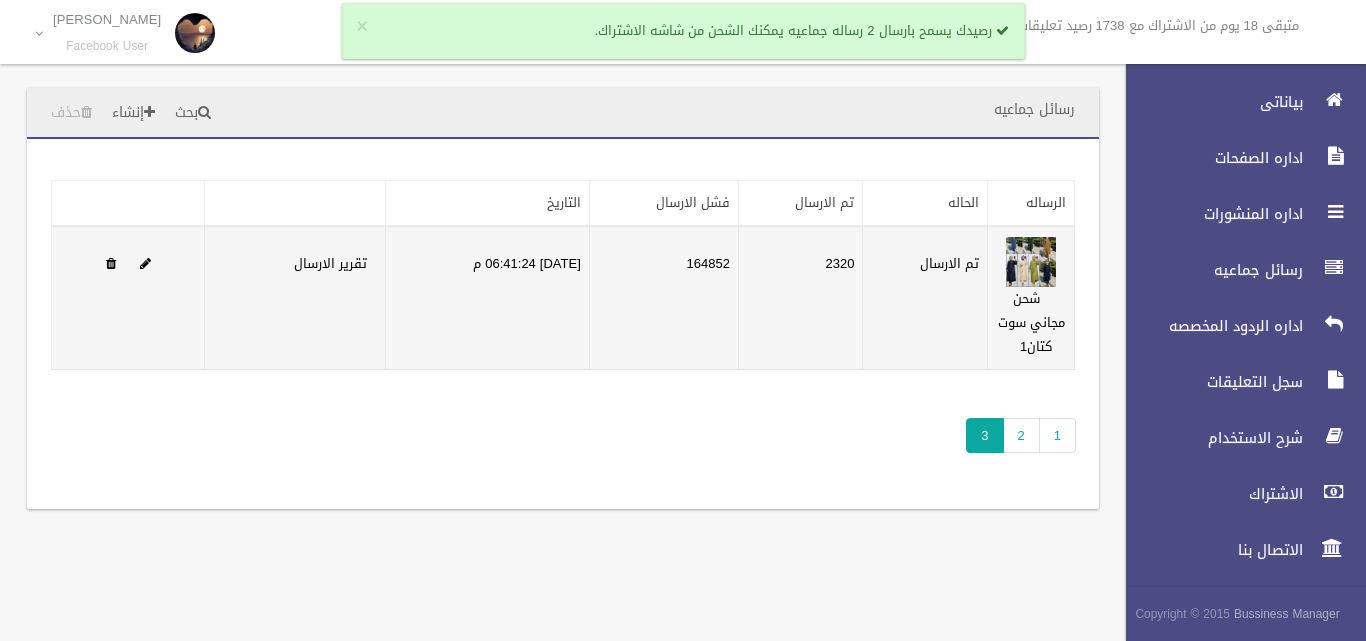 click at bounding box center (128, 298) 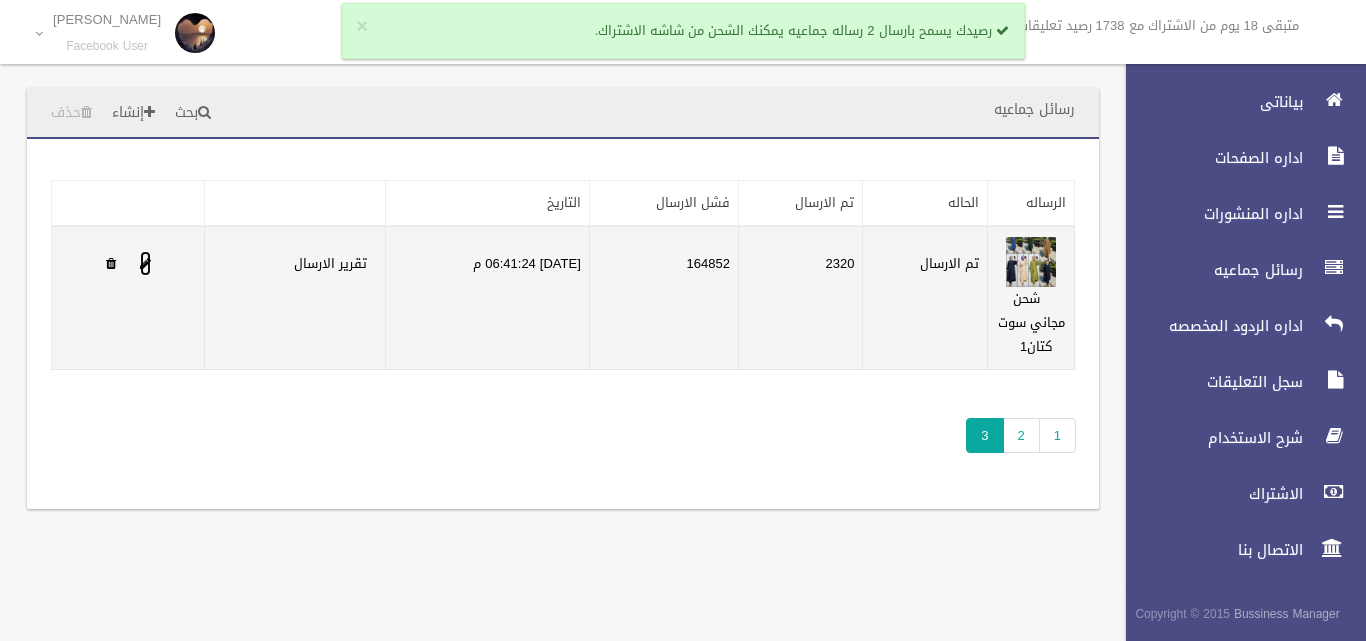 click at bounding box center [145, 263] 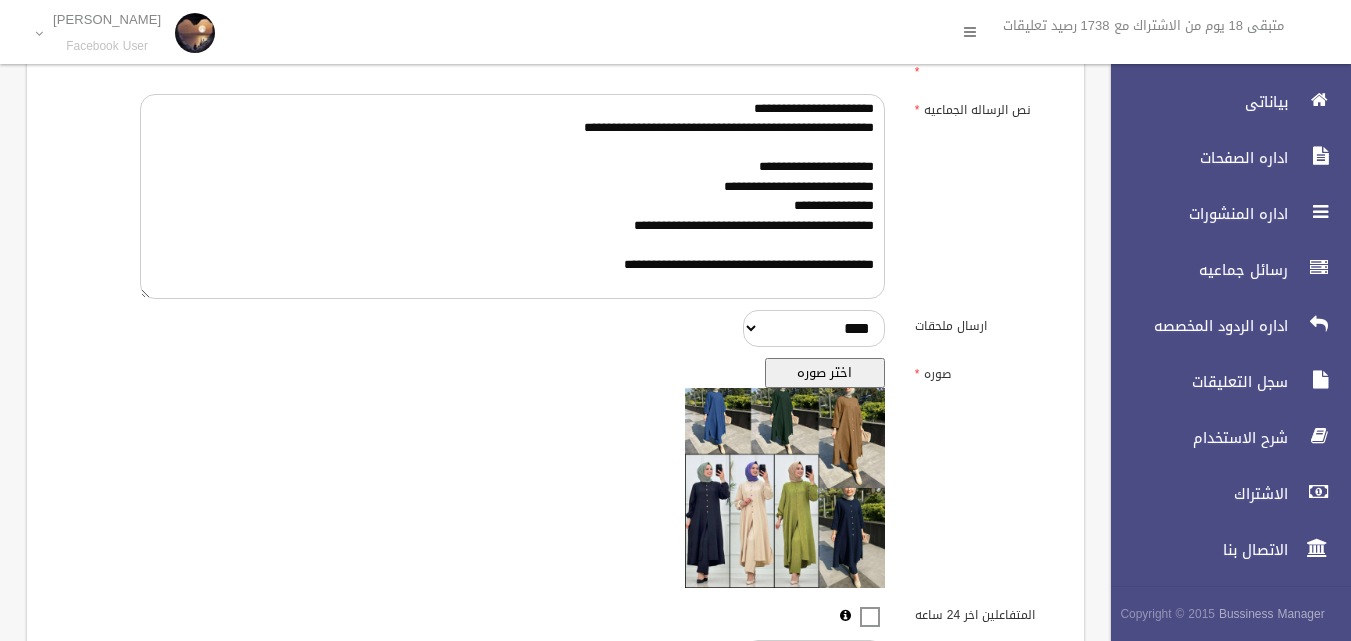 scroll, scrollTop: 400, scrollLeft: 0, axis: vertical 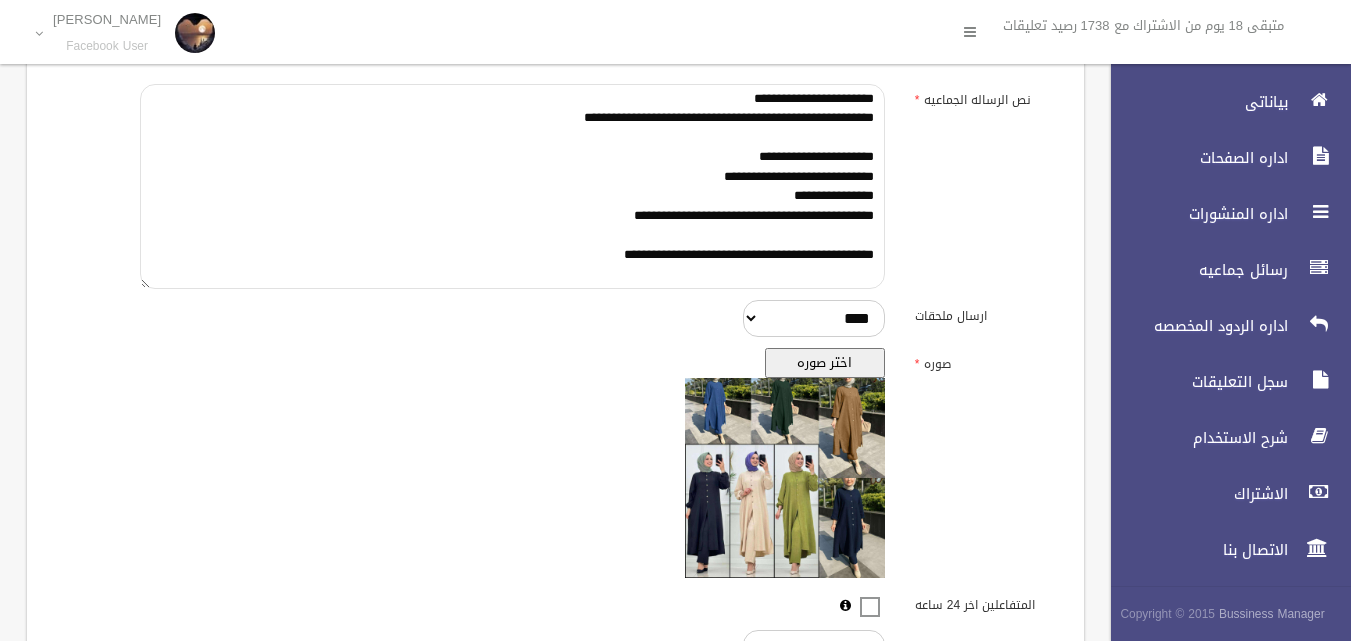 click on "**********" at bounding box center (512, 186) 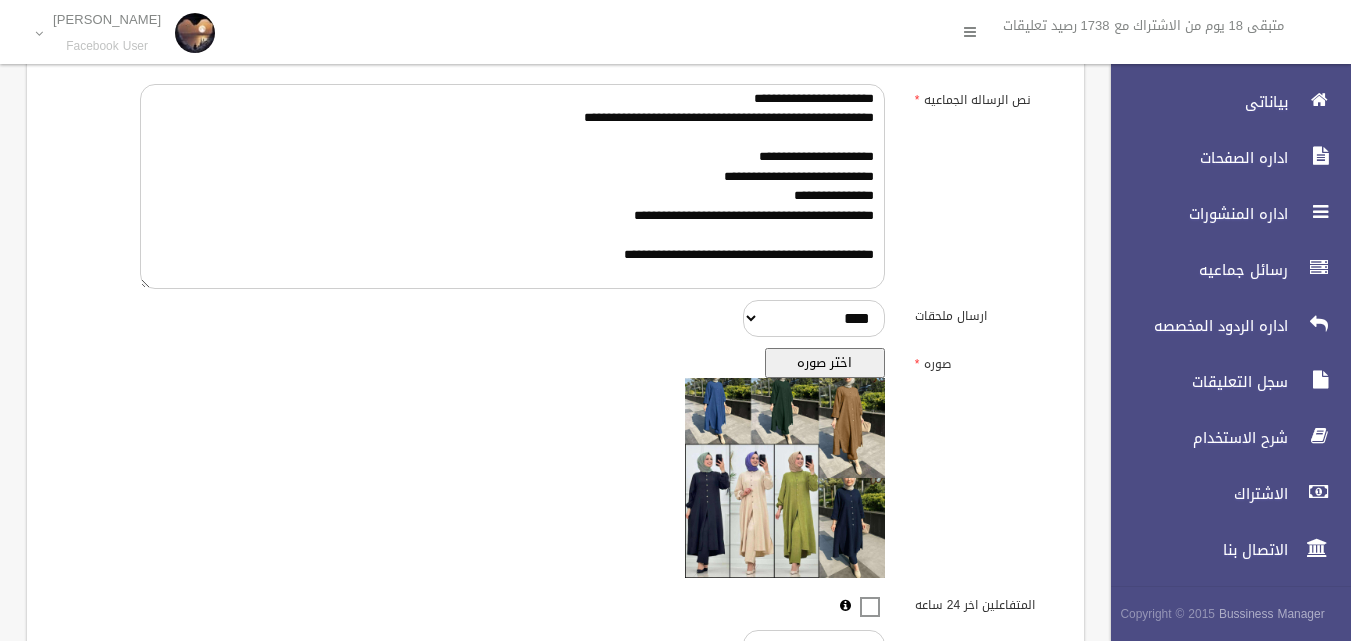 click on "ارسال ملحقات" at bounding box center (986, 314) 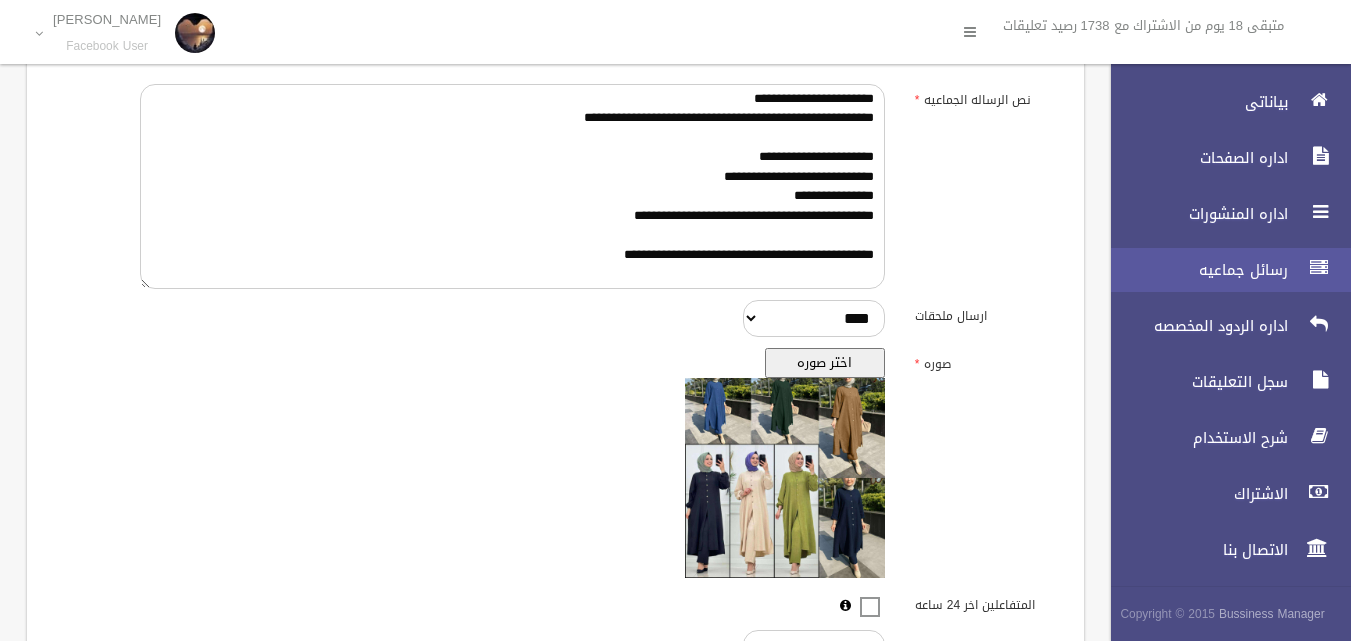 click on "رسائل جماعيه" at bounding box center (1194, 270) 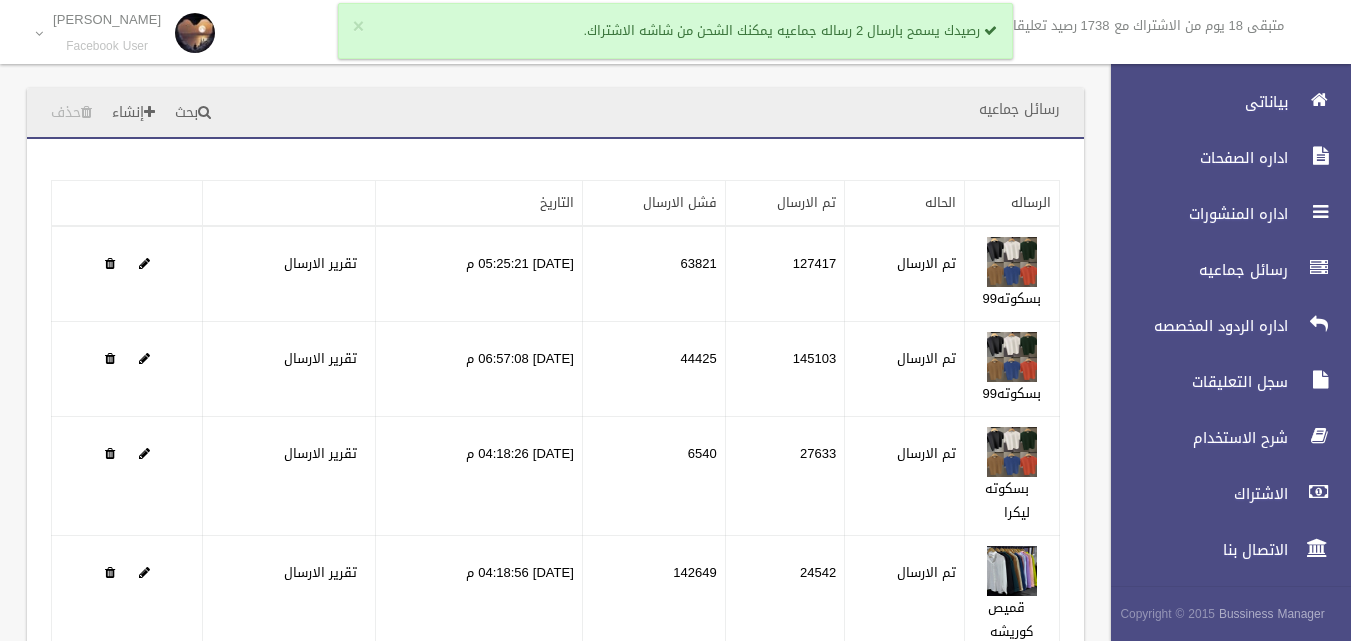 scroll, scrollTop: 0, scrollLeft: 0, axis: both 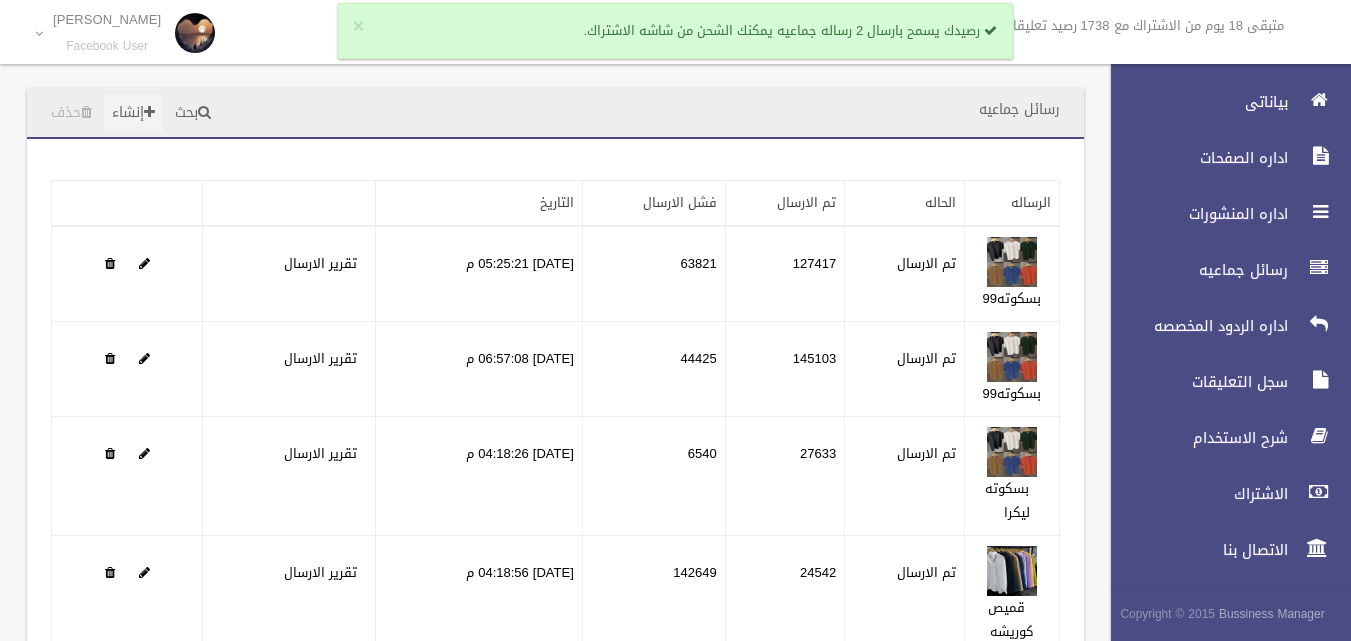 click on "إنشاء" at bounding box center (133, 113) 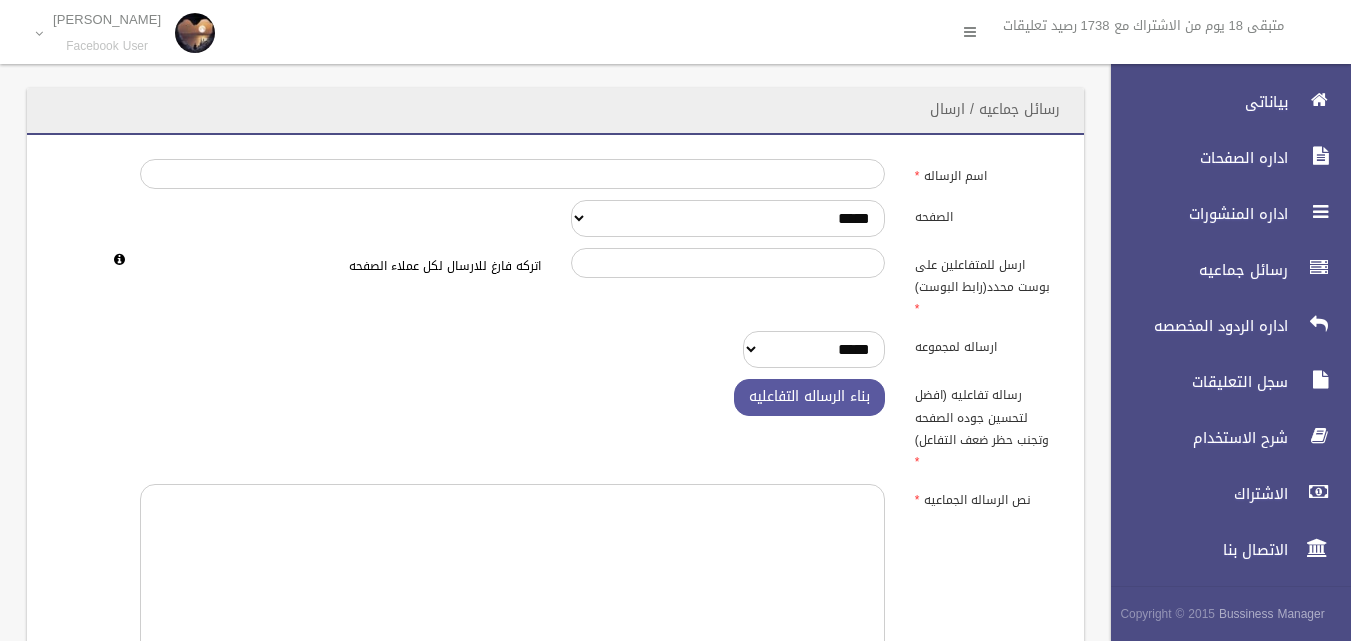 scroll, scrollTop: 0, scrollLeft: 0, axis: both 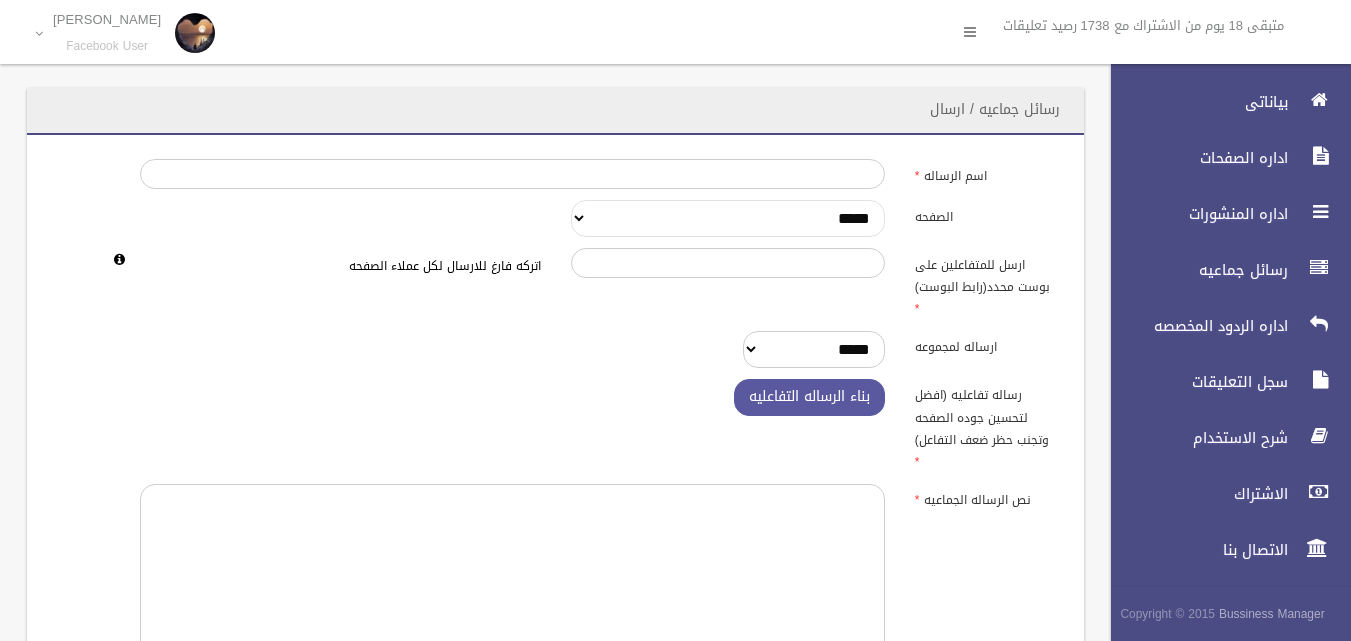 click on "**********" at bounding box center (728, 218) 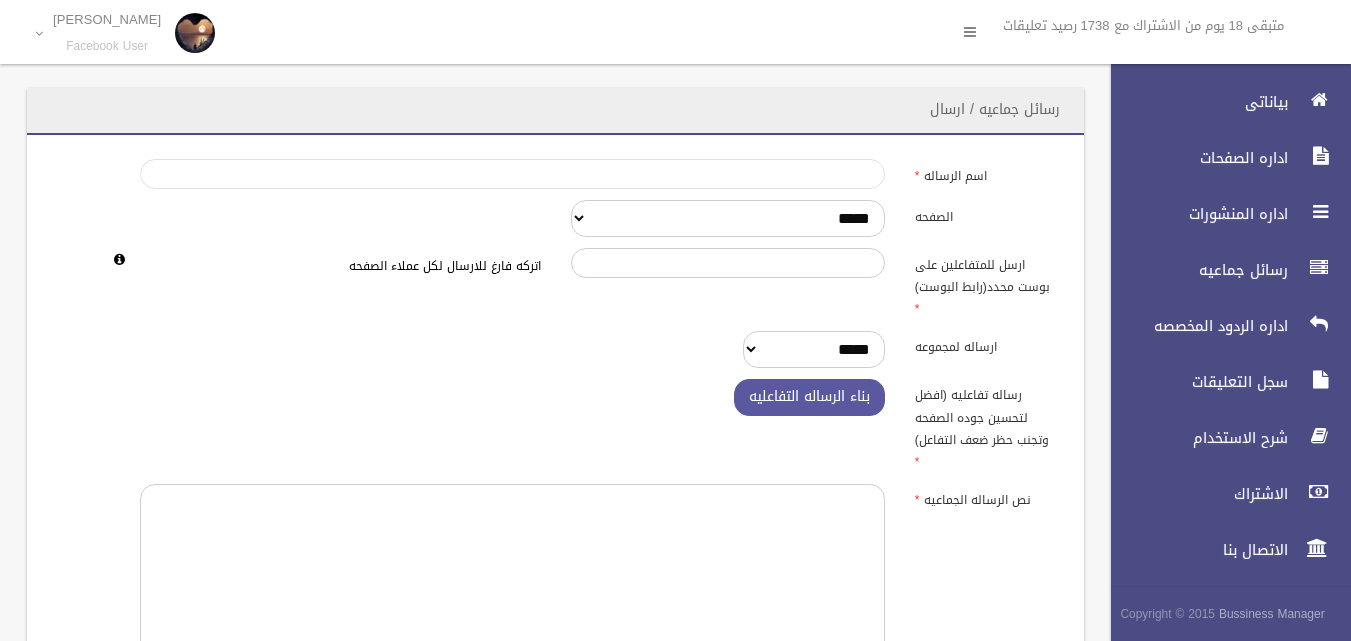 click on "اسم الرساله" at bounding box center (512, 174) 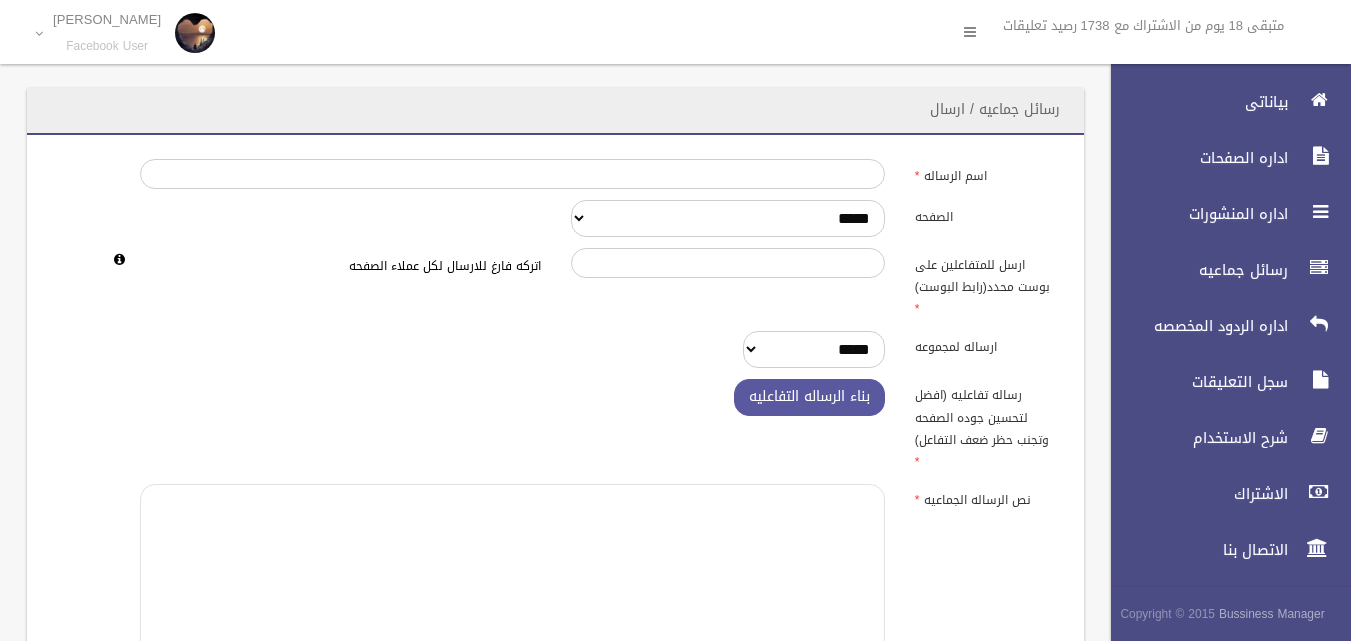 click at bounding box center (512, 586) 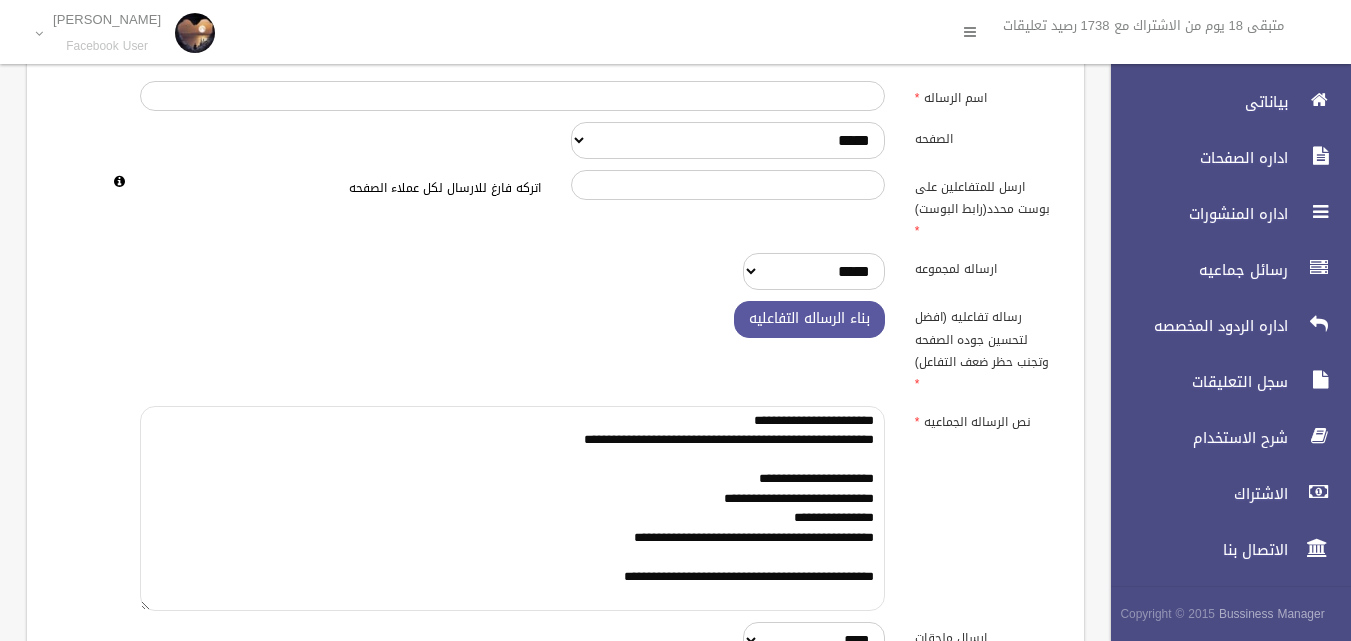 scroll, scrollTop: 204, scrollLeft: 0, axis: vertical 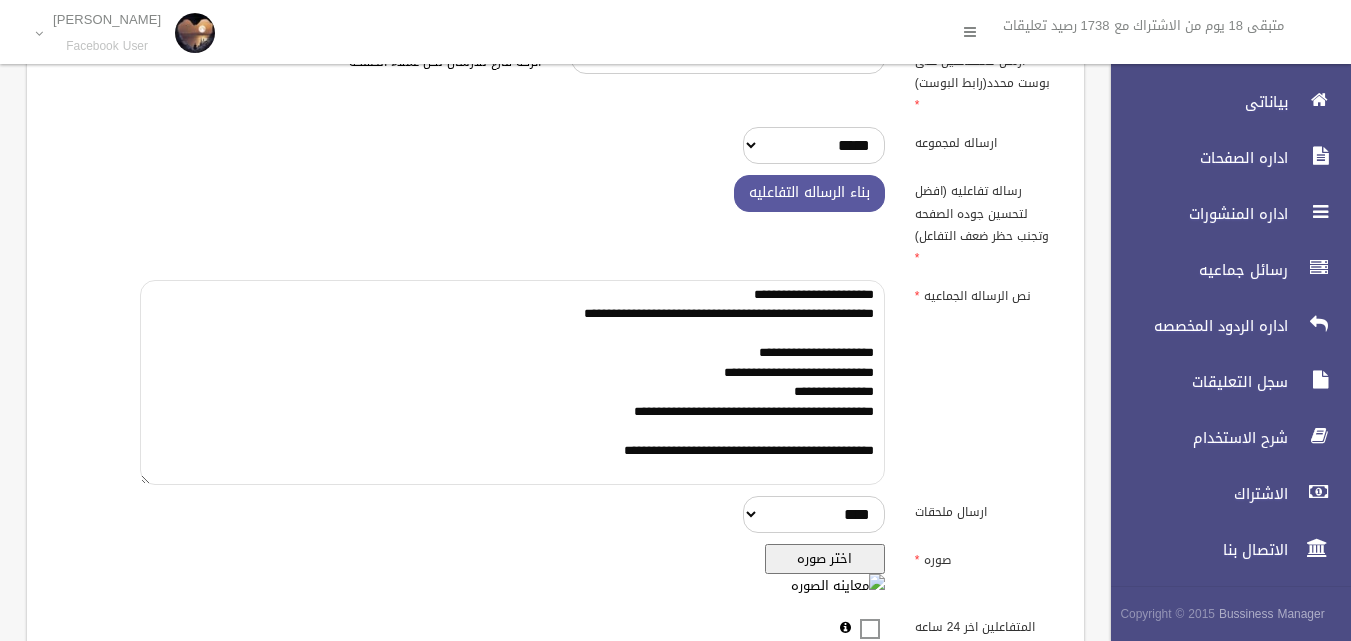 type on "**********" 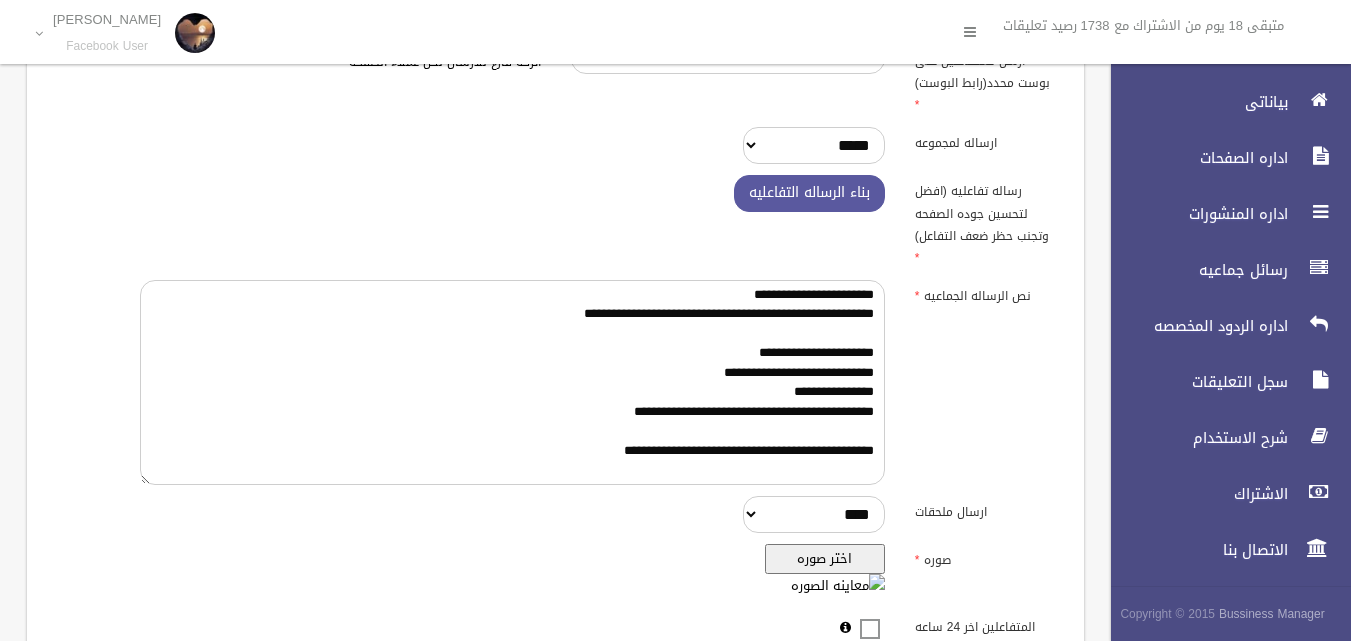 click on "اختر صوره" at bounding box center [825, 559] 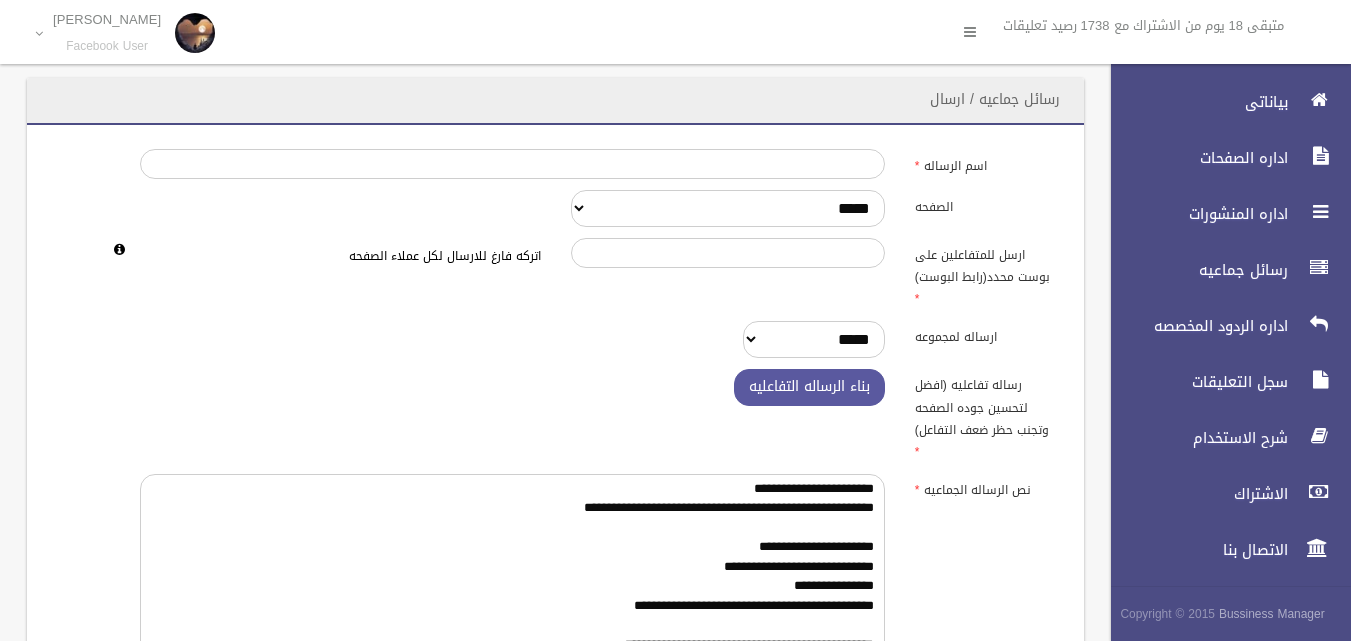 scroll, scrollTop: 0, scrollLeft: 0, axis: both 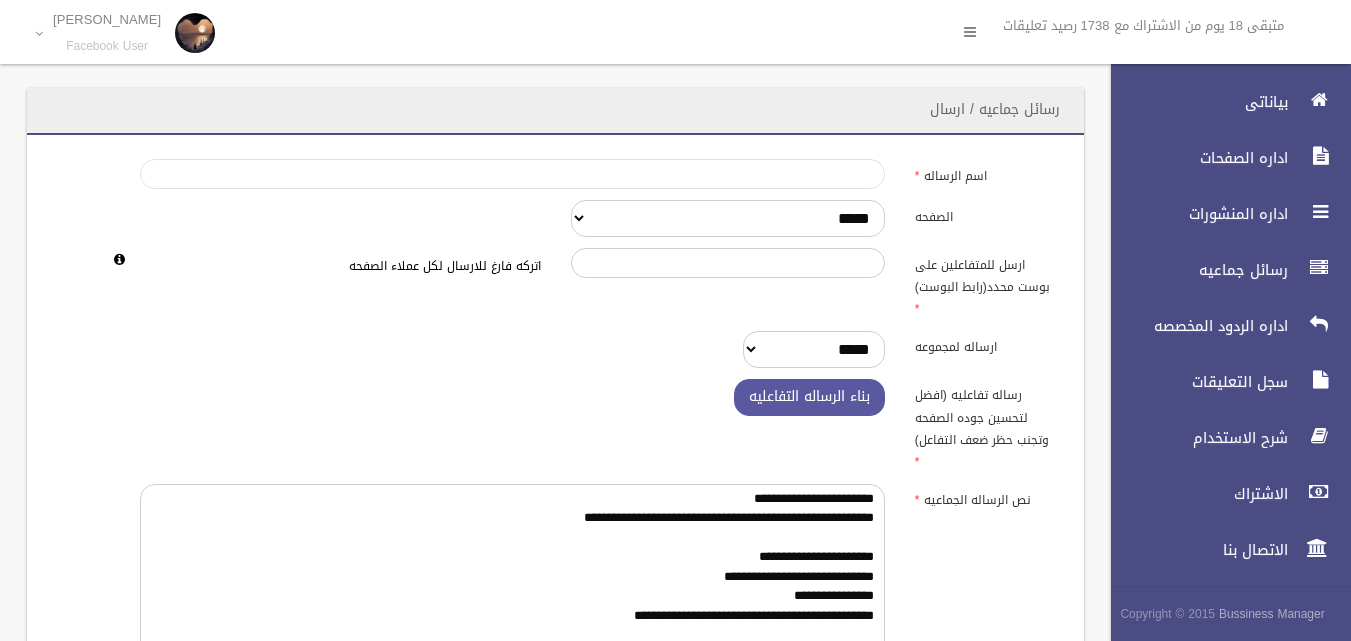 click on "اسم الرساله" at bounding box center [512, 174] 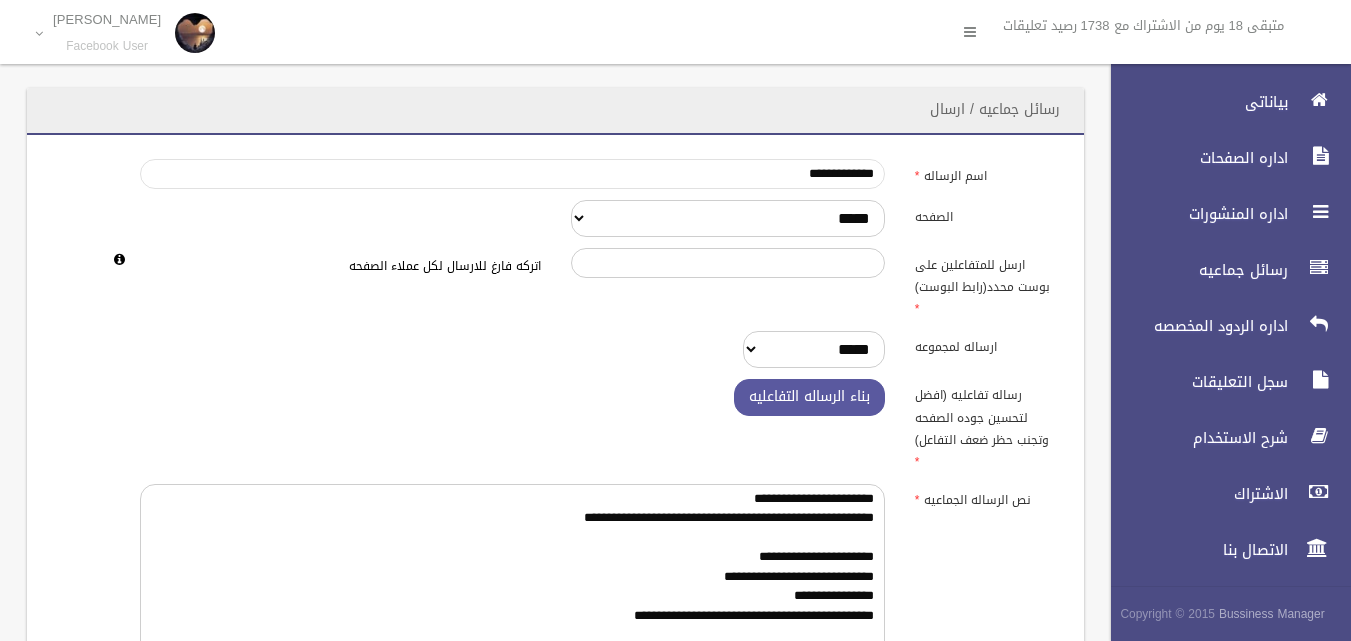 scroll, scrollTop: 650, scrollLeft: 0, axis: vertical 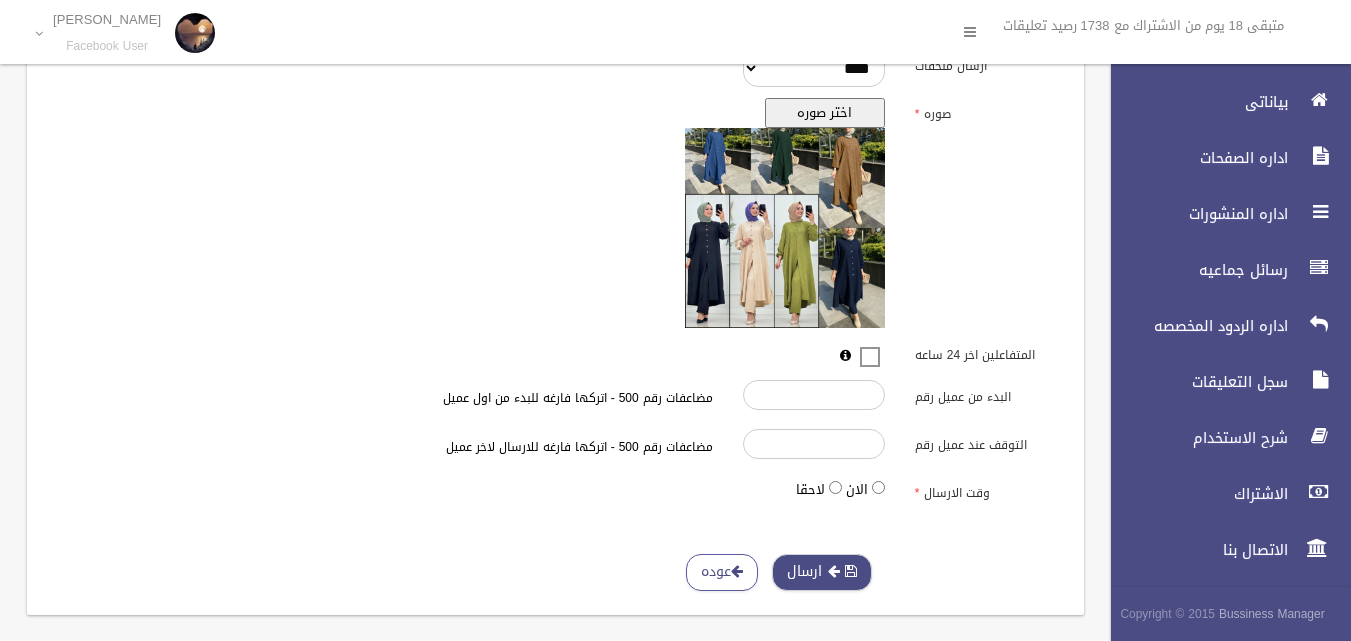 type on "**********" 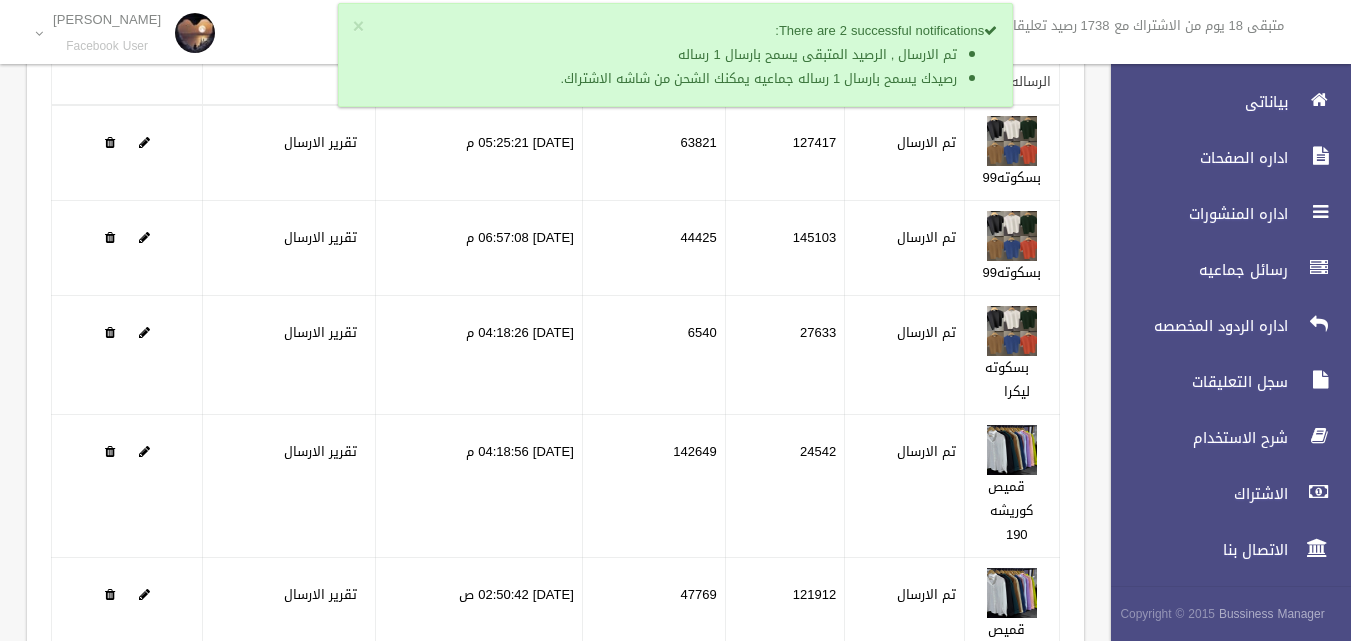 scroll, scrollTop: 368, scrollLeft: 0, axis: vertical 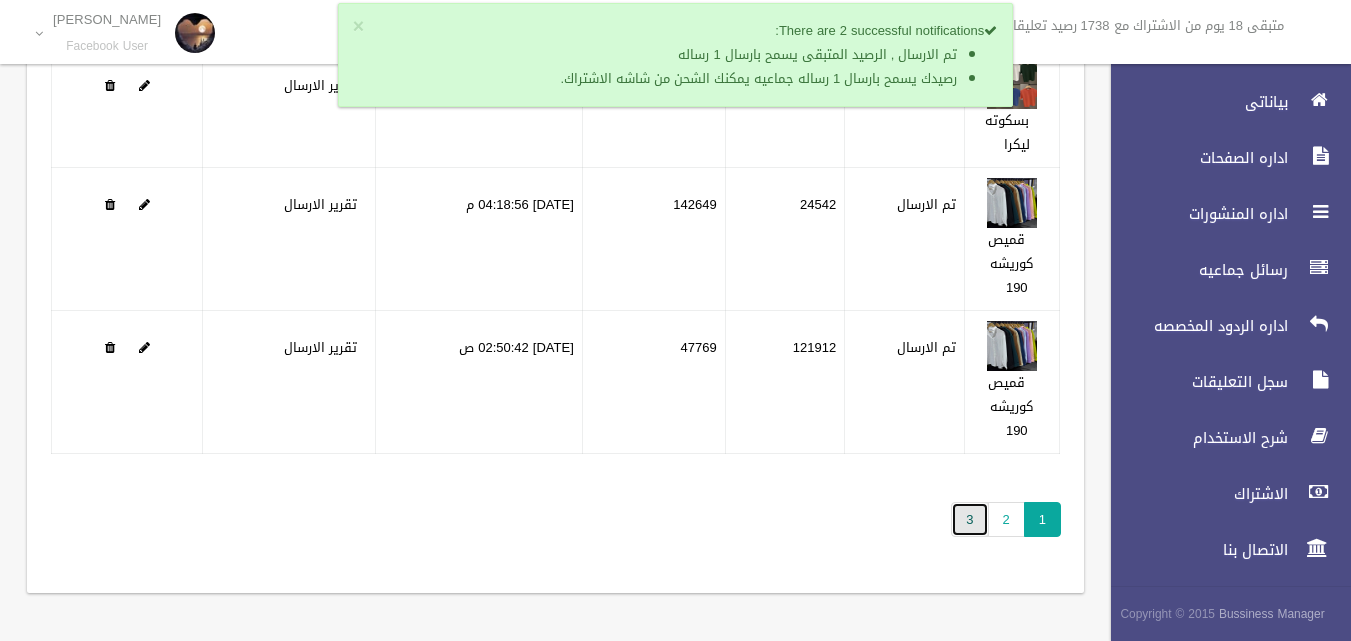 click on "3" at bounding box center [969, 519] 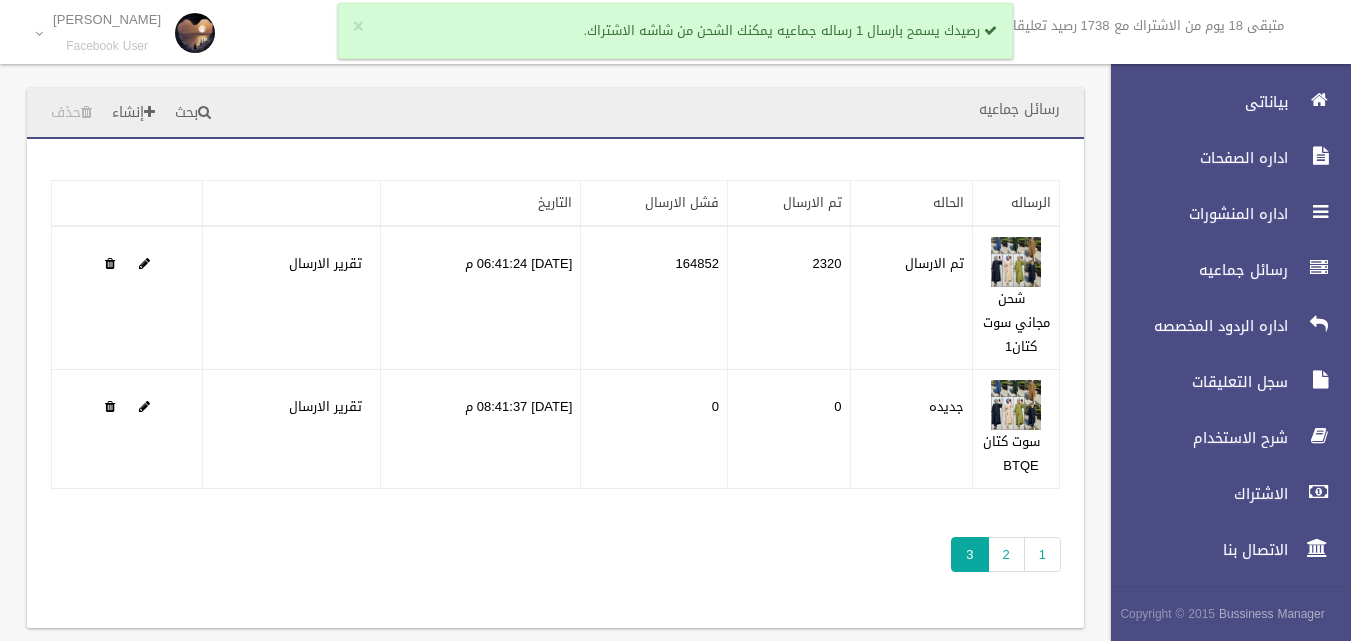 scroll, scrollTop: 0, scrollLeft: 0, axis: both 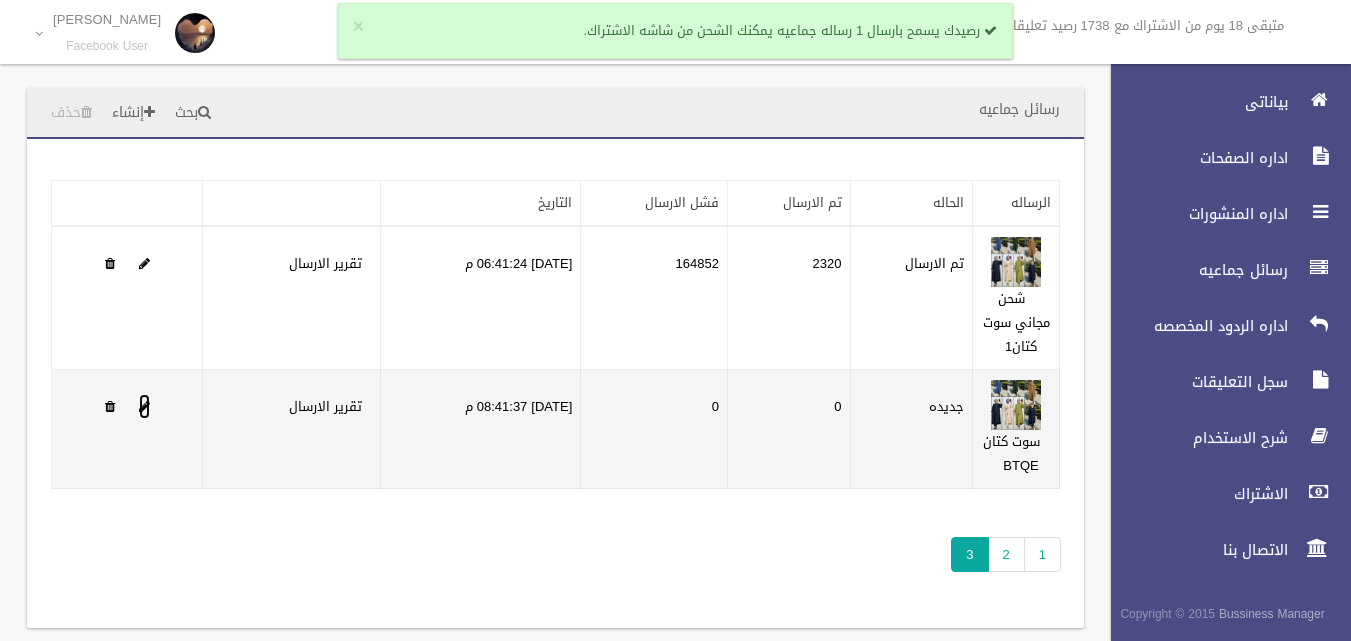 click at bounding box center [144, 406] 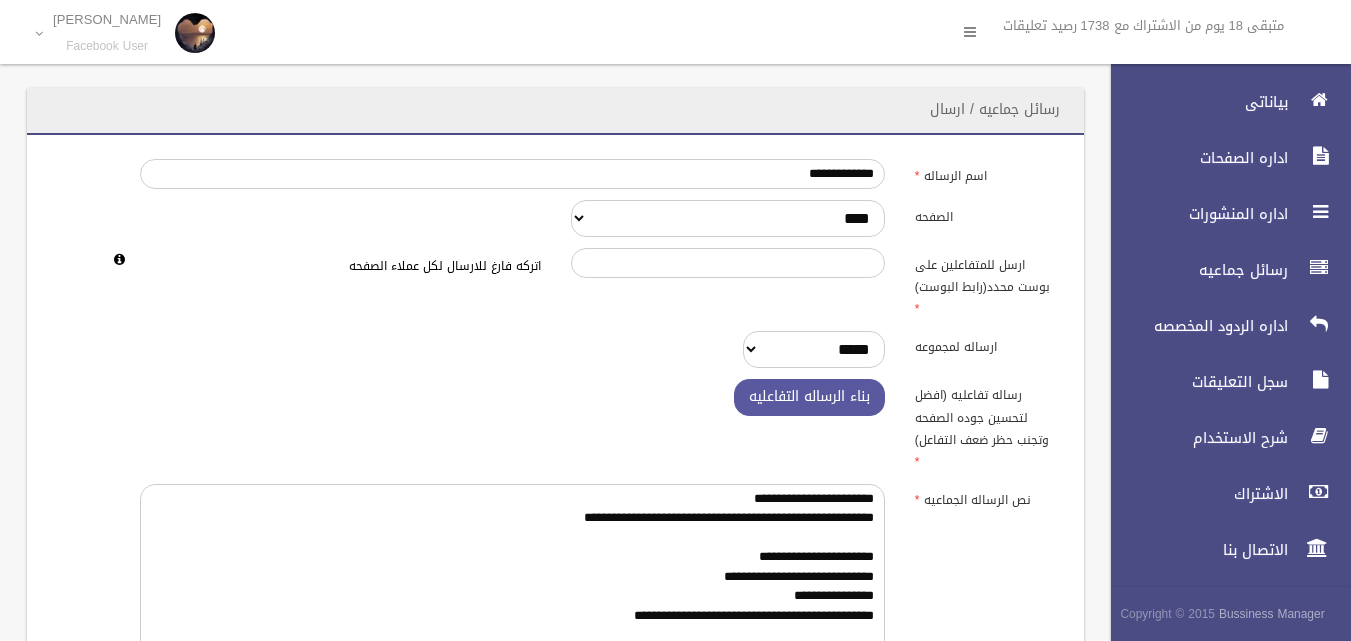 scroll, scrollTop: 0, scrollLeft: 0, axis: both 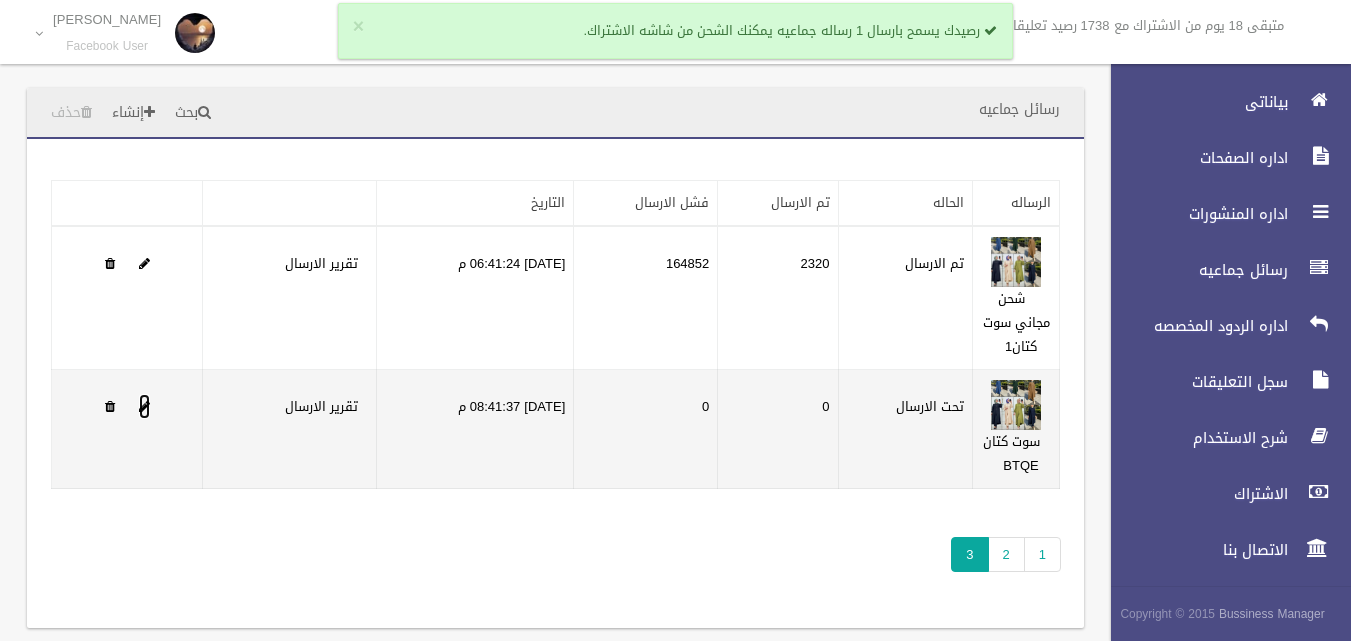 click at bounding box center [144, 406] 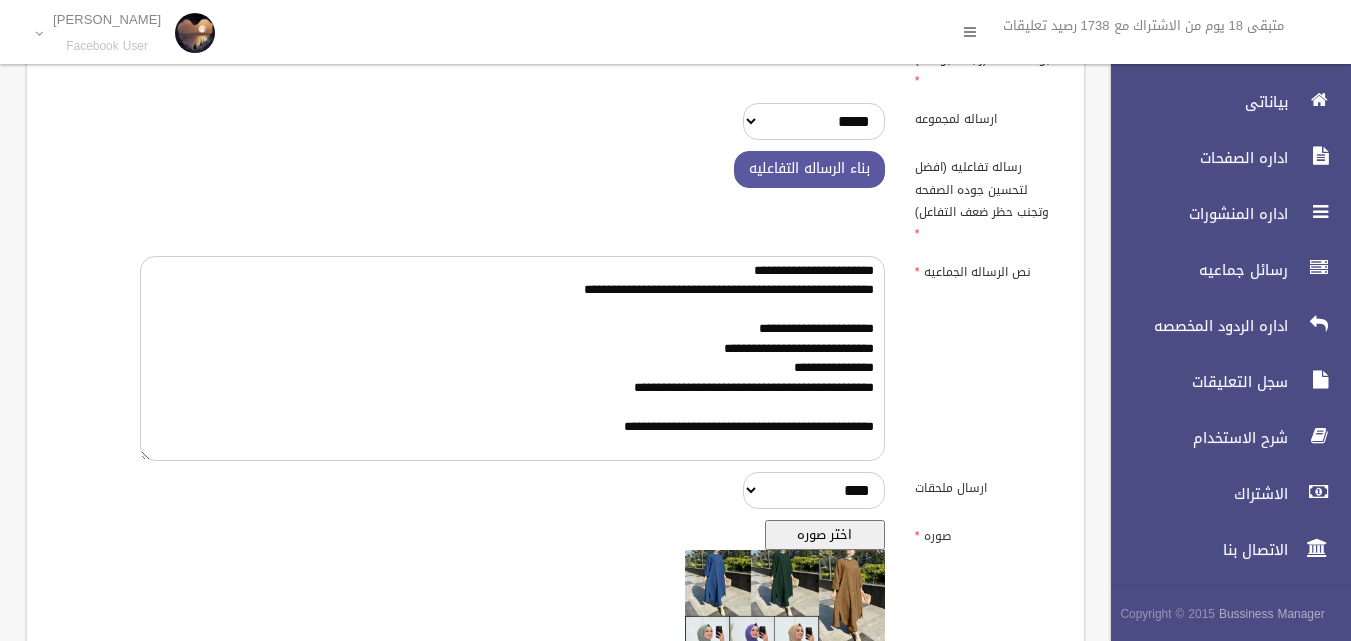scroll, scrollTop: 650, scrollLeft: 0, axis: vertical 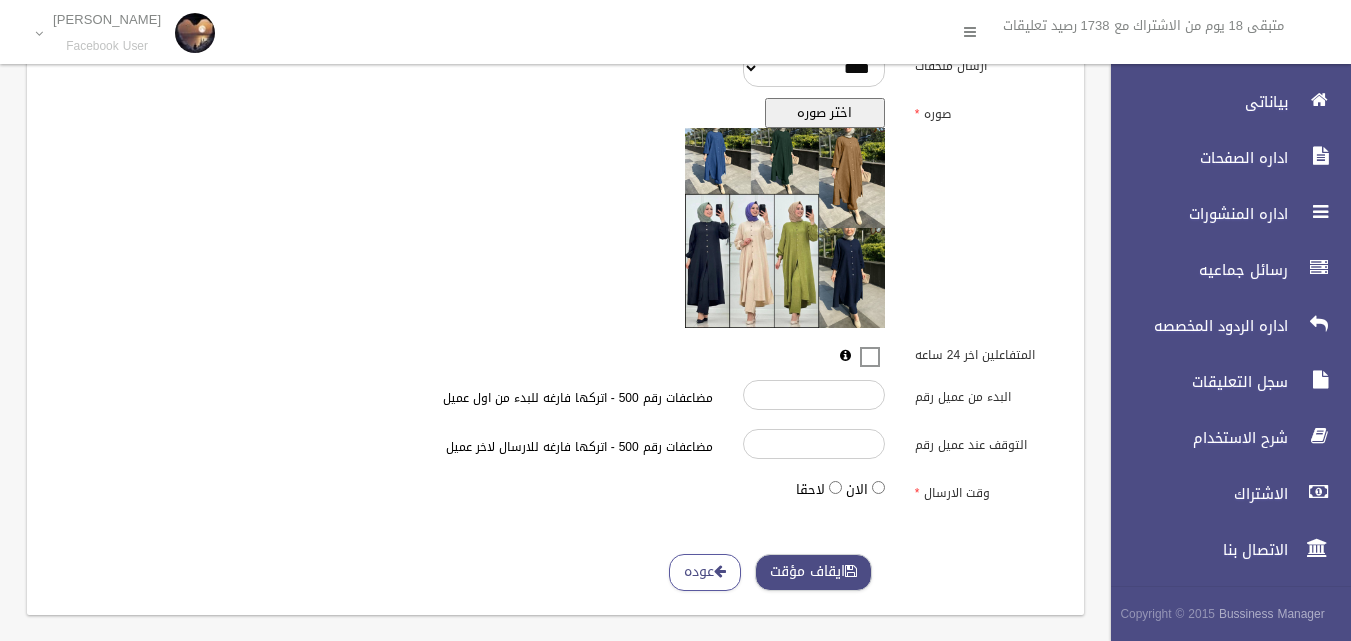 click on "ايقاف مؤقت" at bounding box center [813, 572] 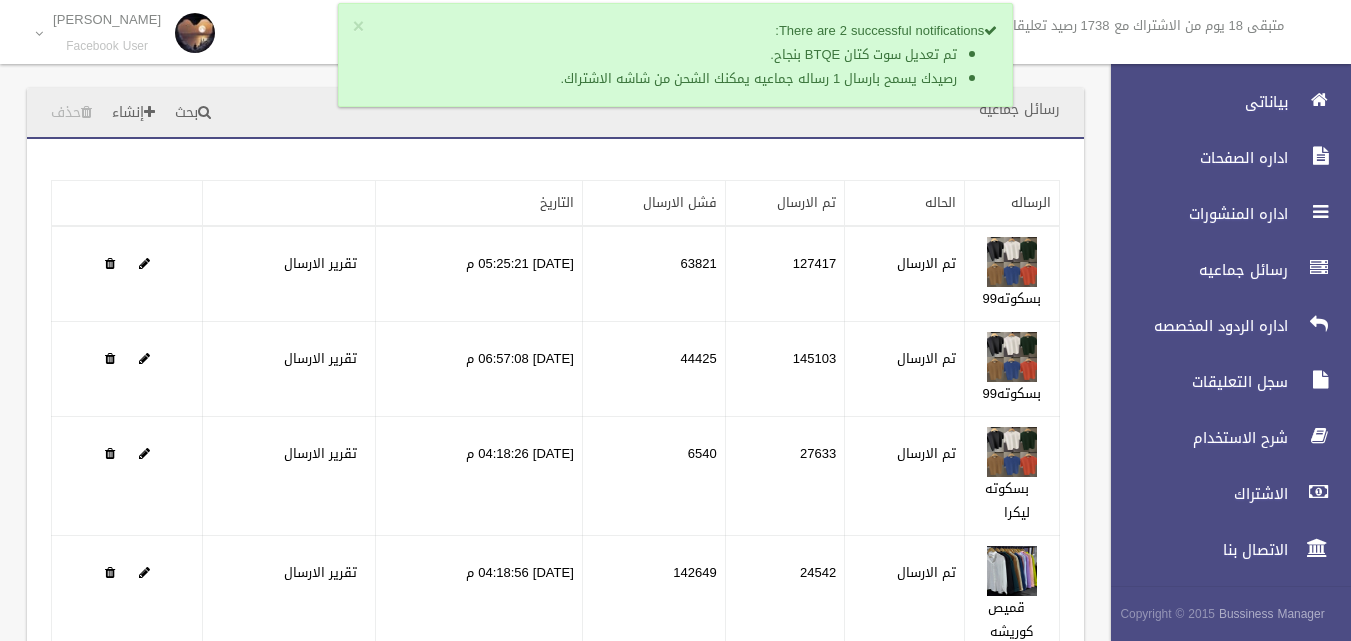 scroll, scrollTop: 0, scrollLeft: 0, axis: both 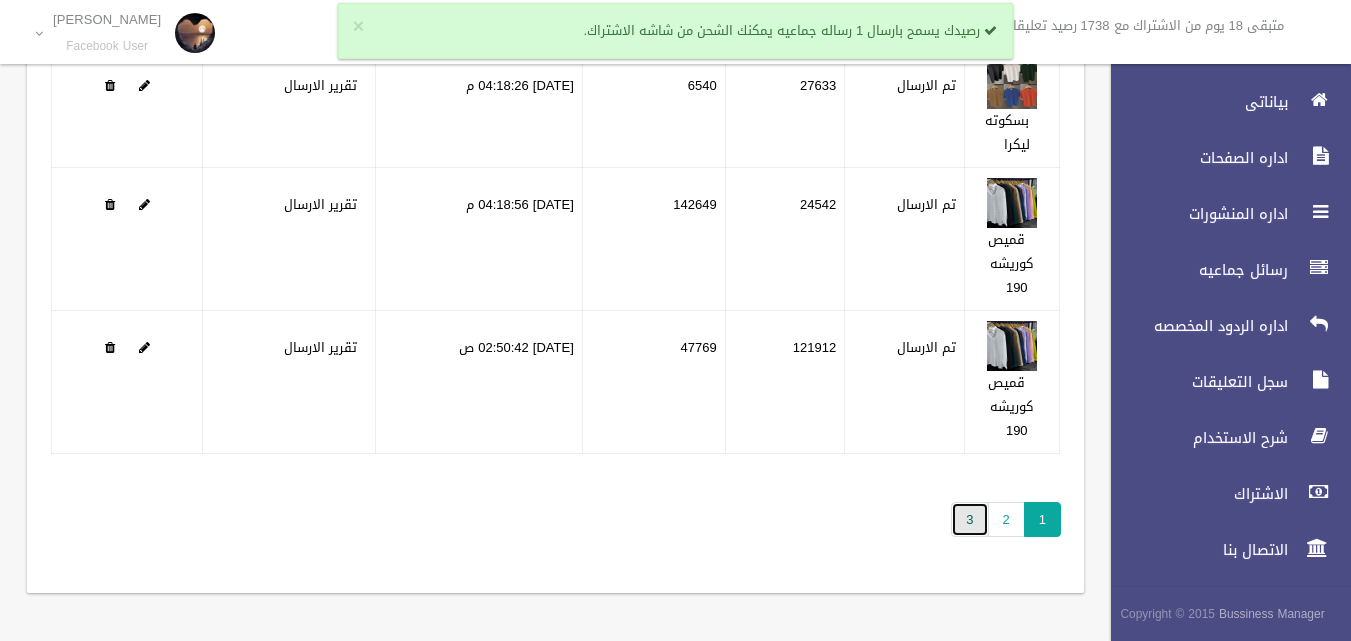 click on "3" at bounding box center (969, 519) 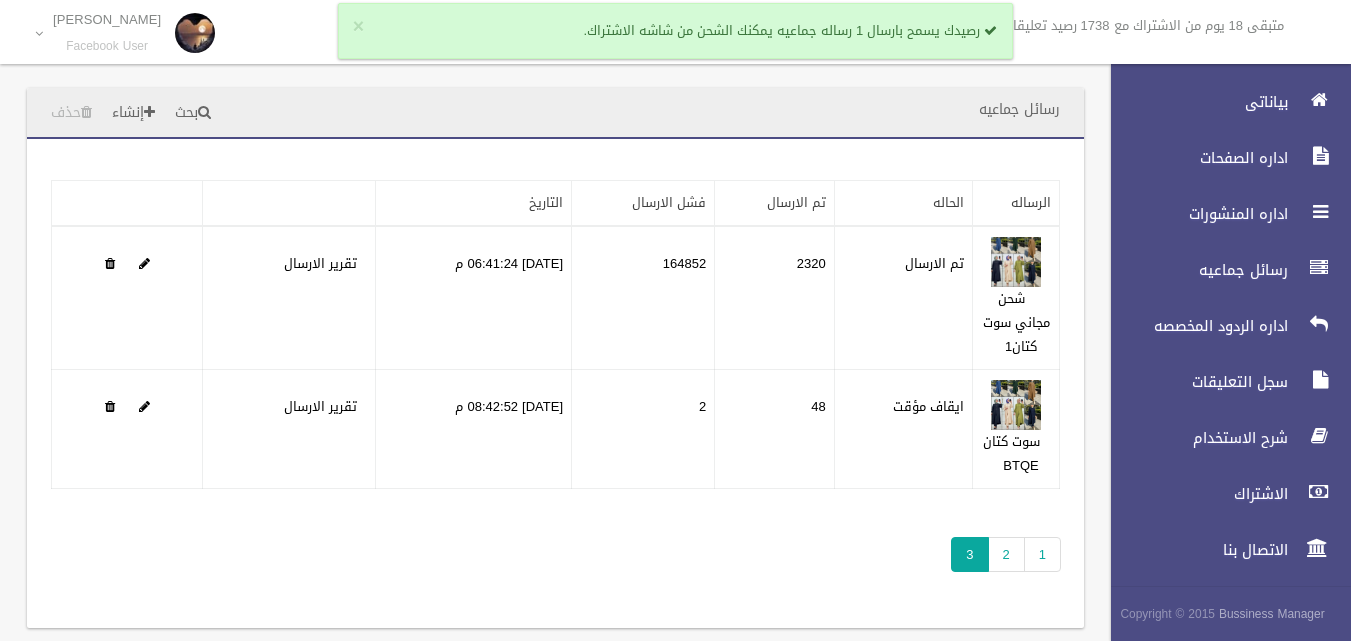 scroll, scrollTop: 0, scrollLeft: 0, axis: both 